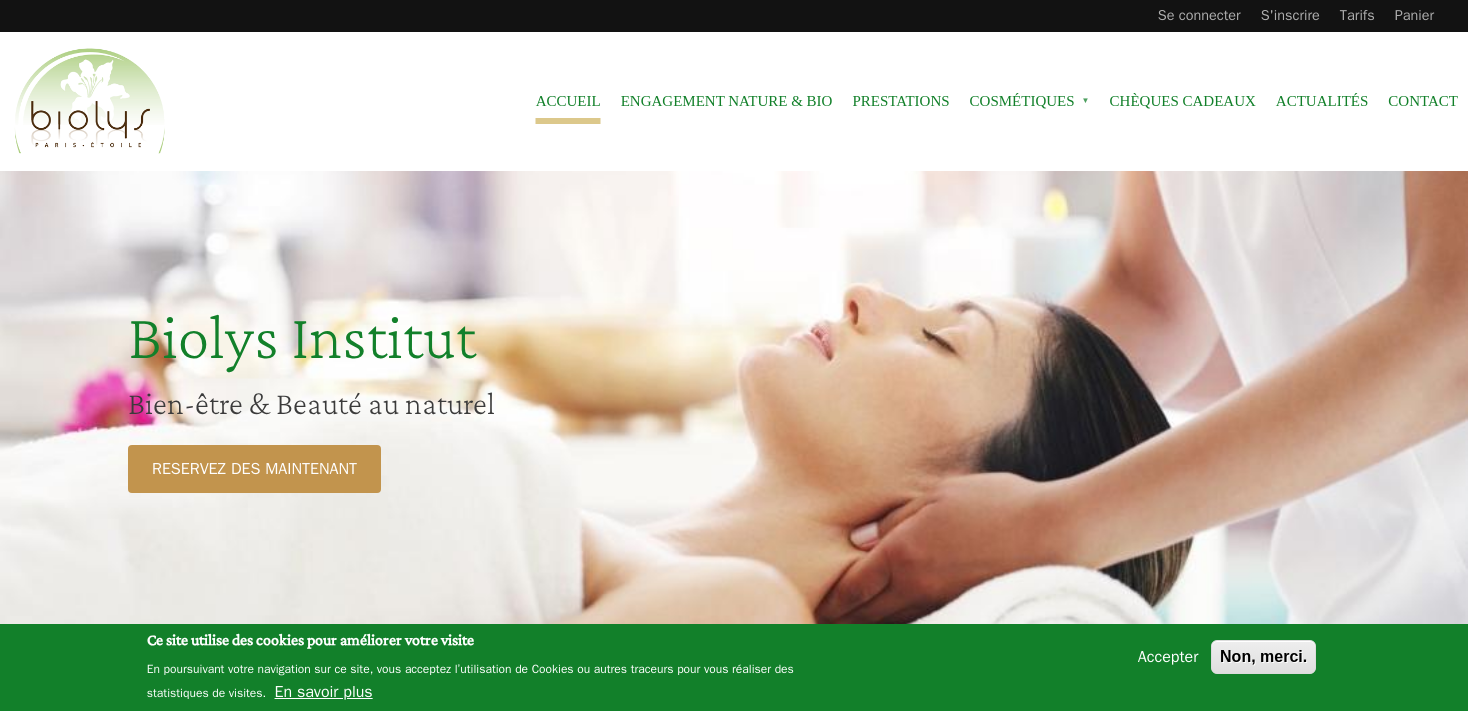 scroll, scrollTop: 0, scrollLeft: 0, axis: both 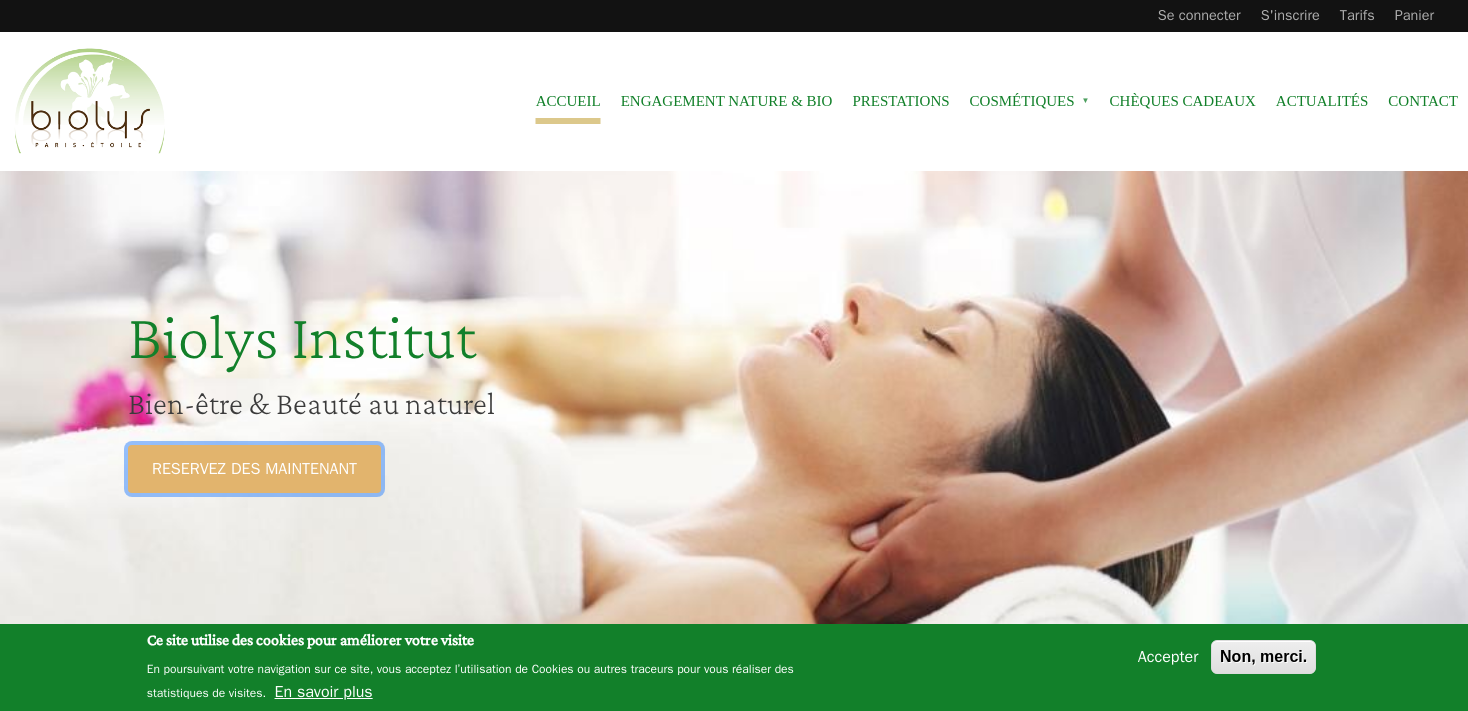 click on "RESERVEZ DES MAINTENANT" at bounding box center (254, 469) 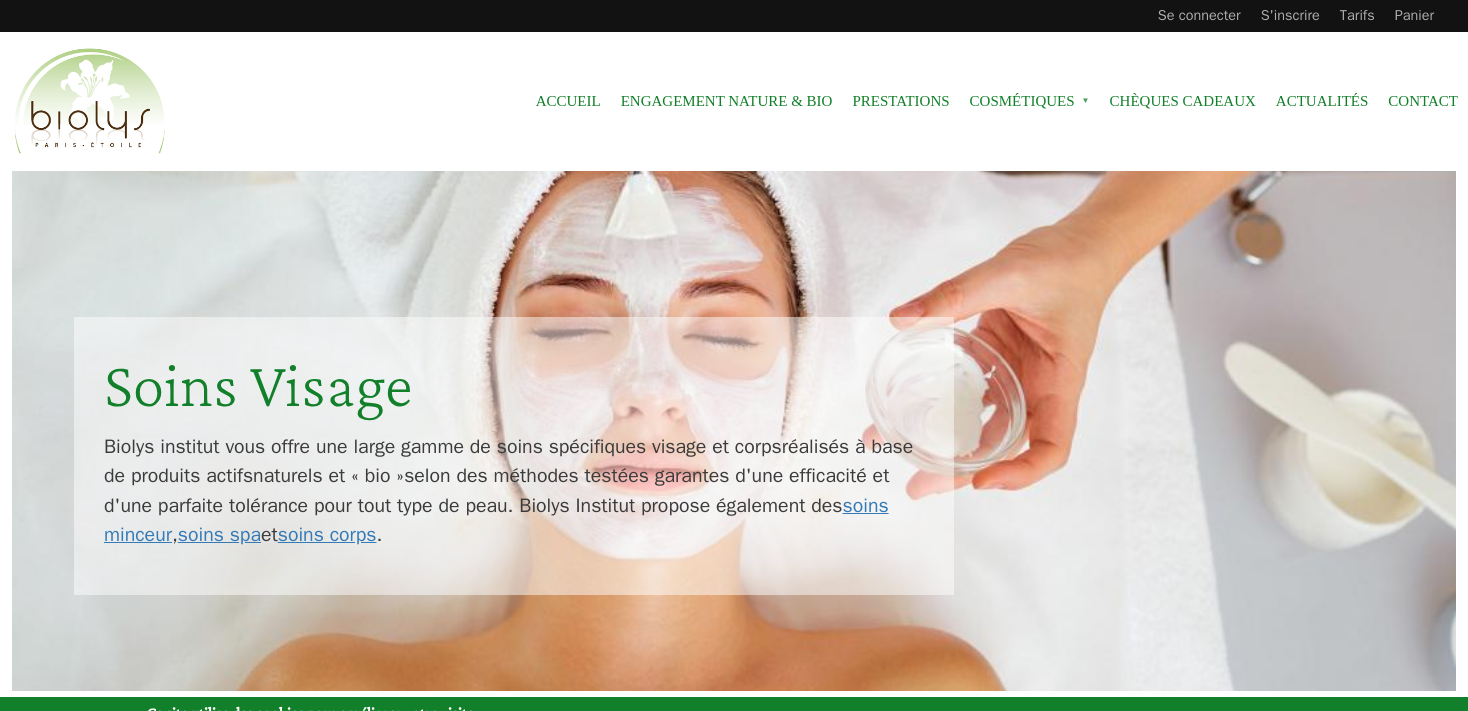 scroll, scrollTop: 0, scrollLeft: 0, axis: both 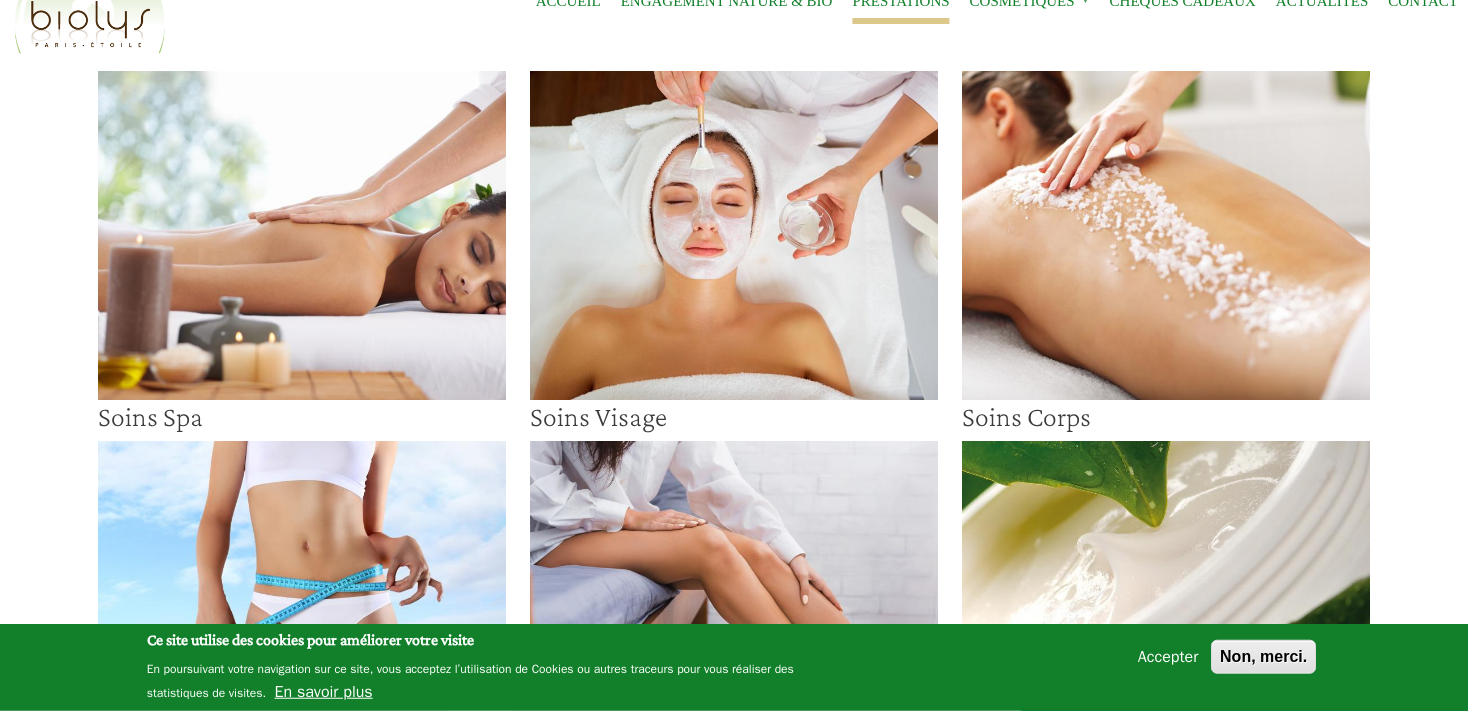 click at bounding box center [1166, 235] 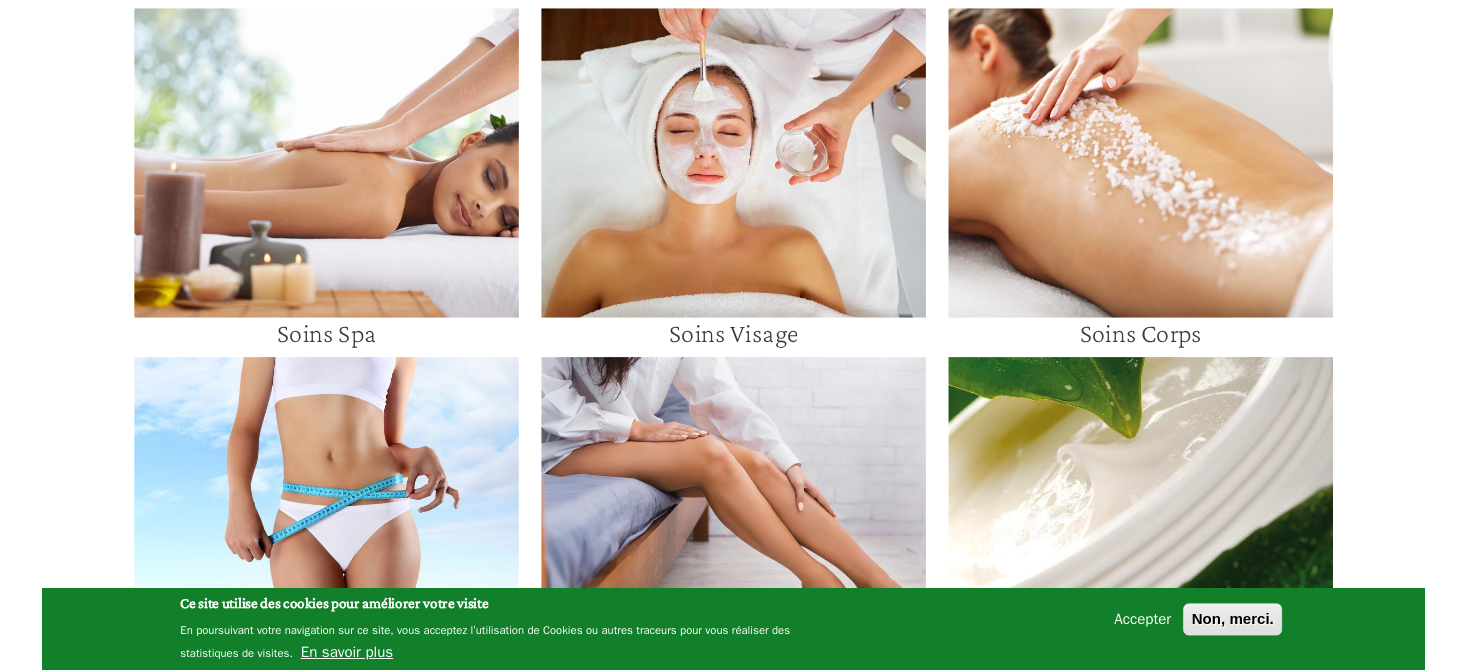 scroll, scrollTop: 1464, scrollLeft: 0, axis: vertical 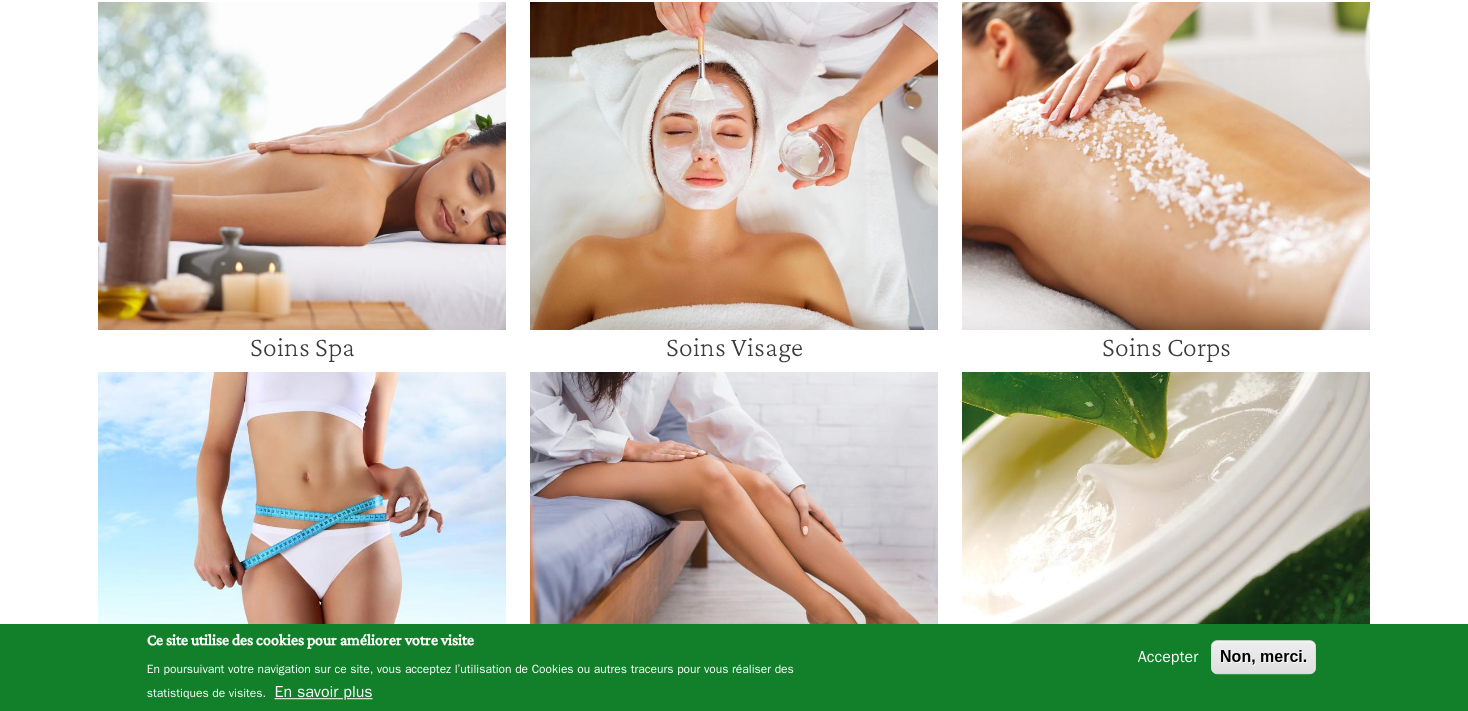 click at bounding box center (302, 166) 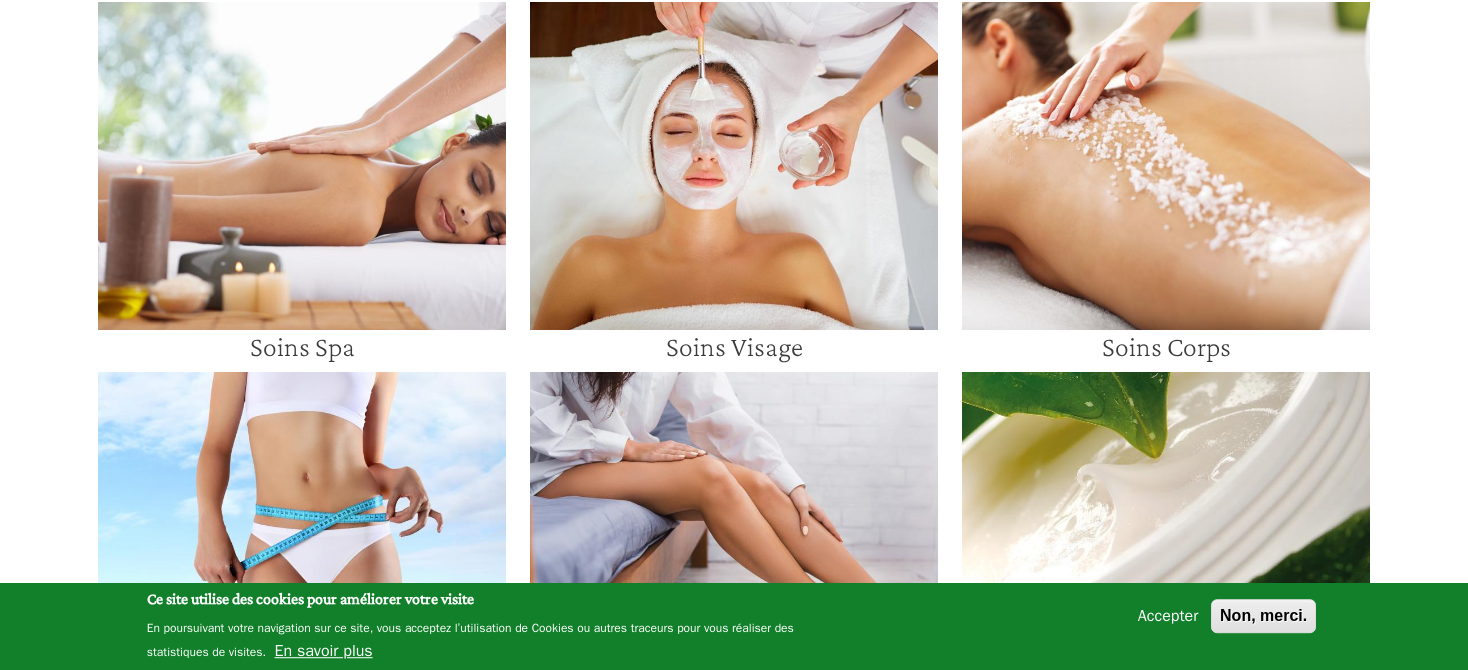 click at bounding box center (734, 166) 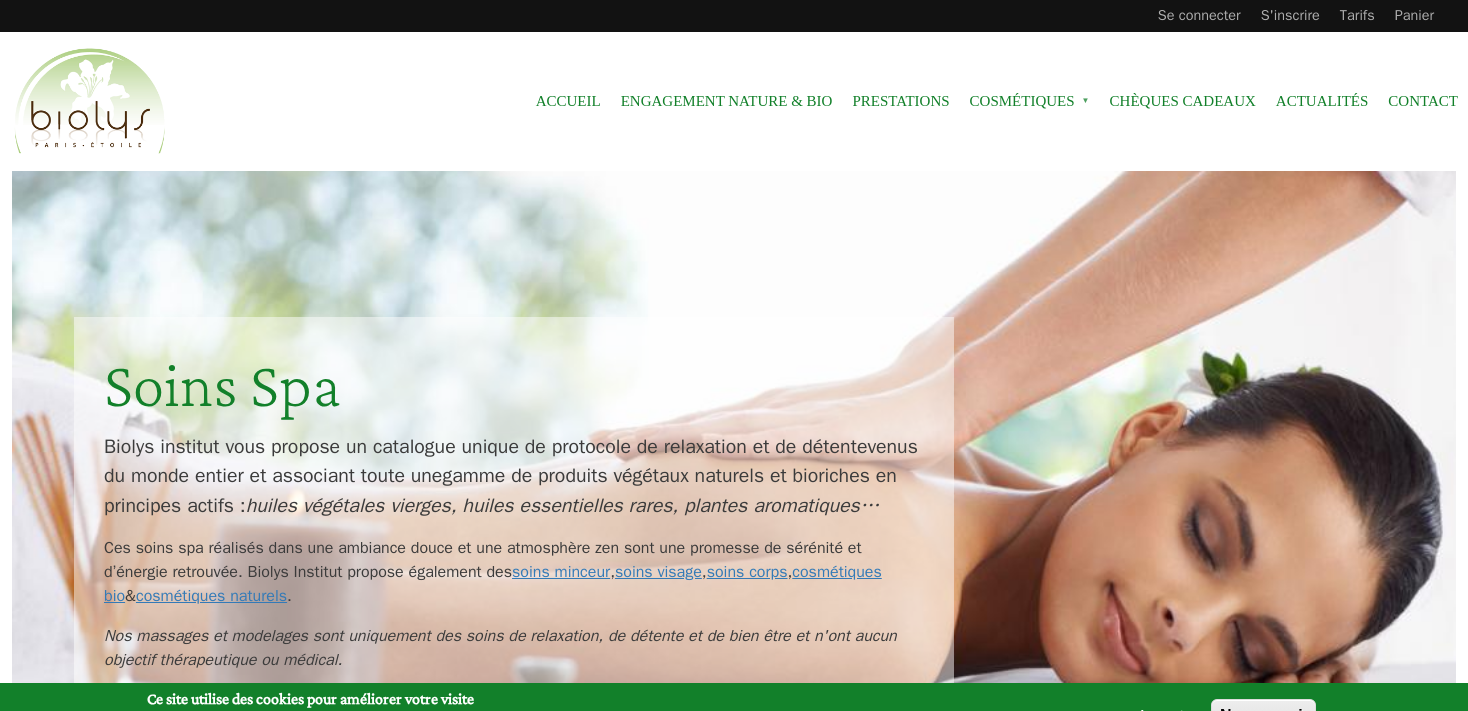scroll, scrollTop: 0, scrollLeft: 0, axis: both 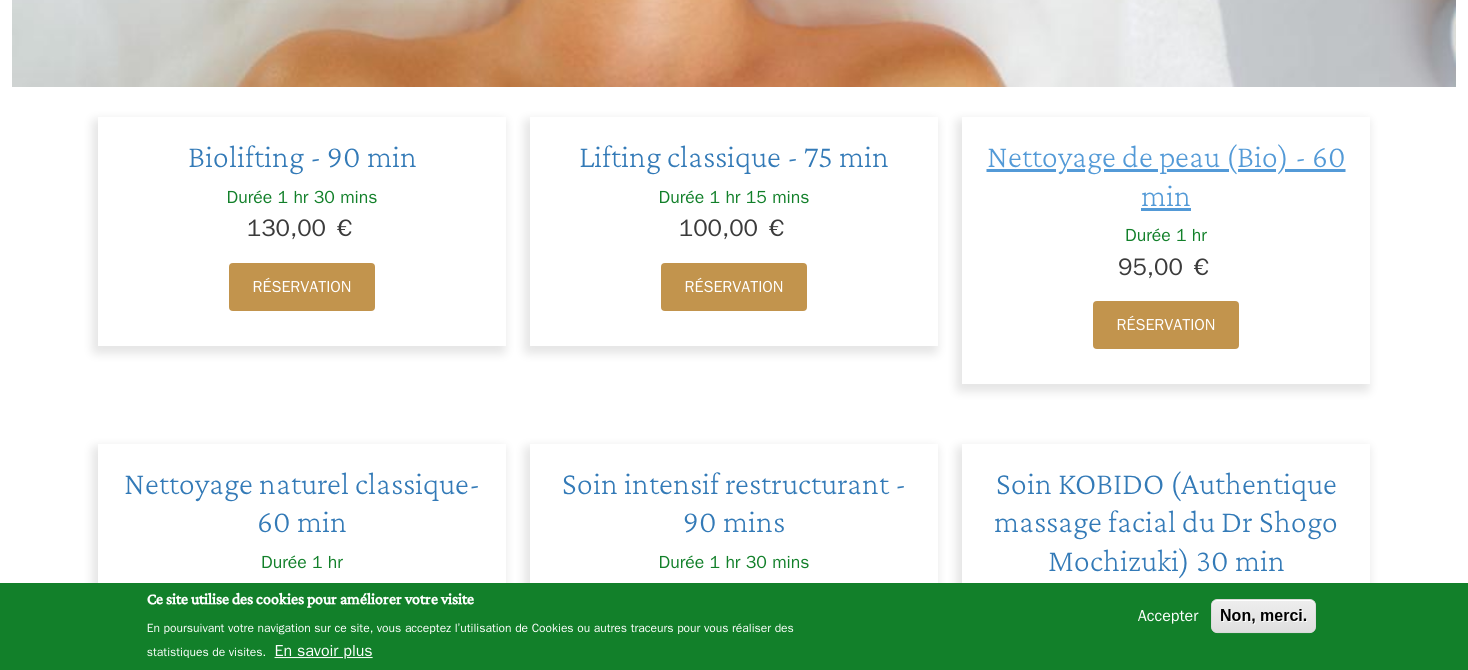 click on "Nettoyage de peau (Bio) - 60 min" at bounding box center (1166, 175) 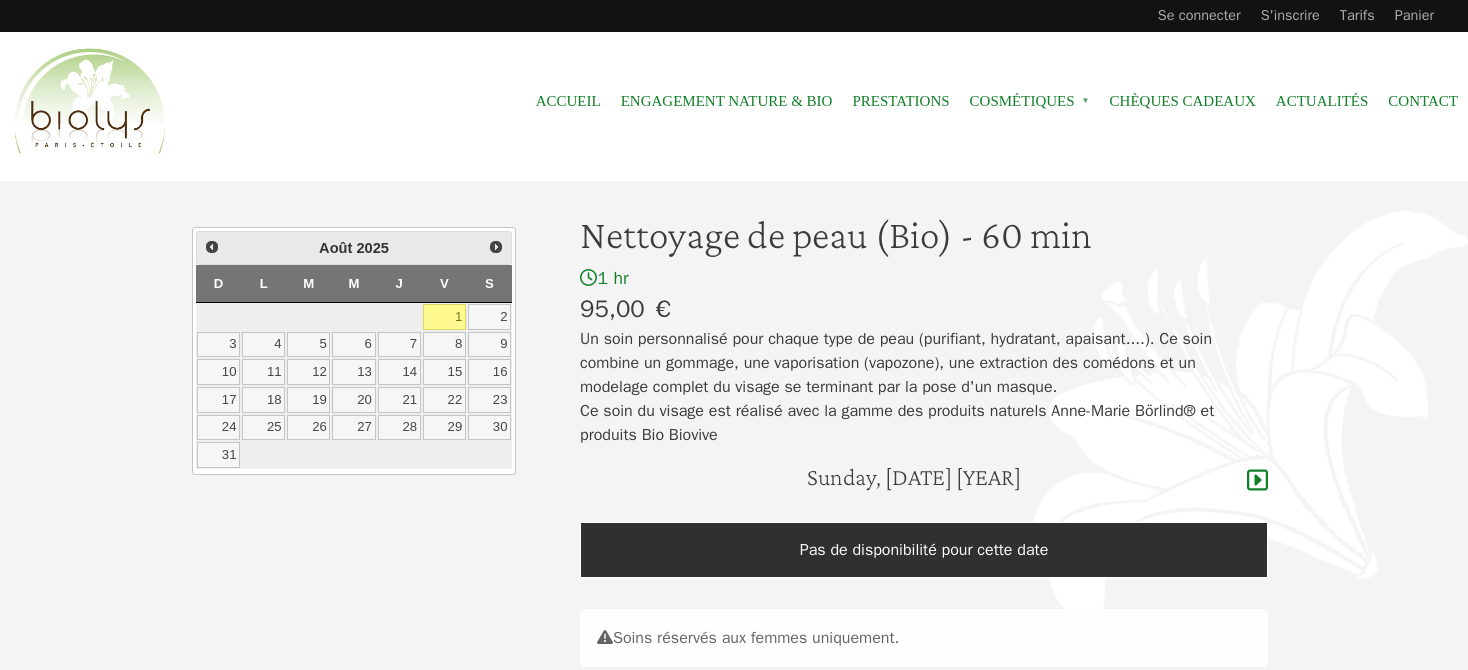 scroll, scrollTop: 0, scrollLeft: 0, axis: both 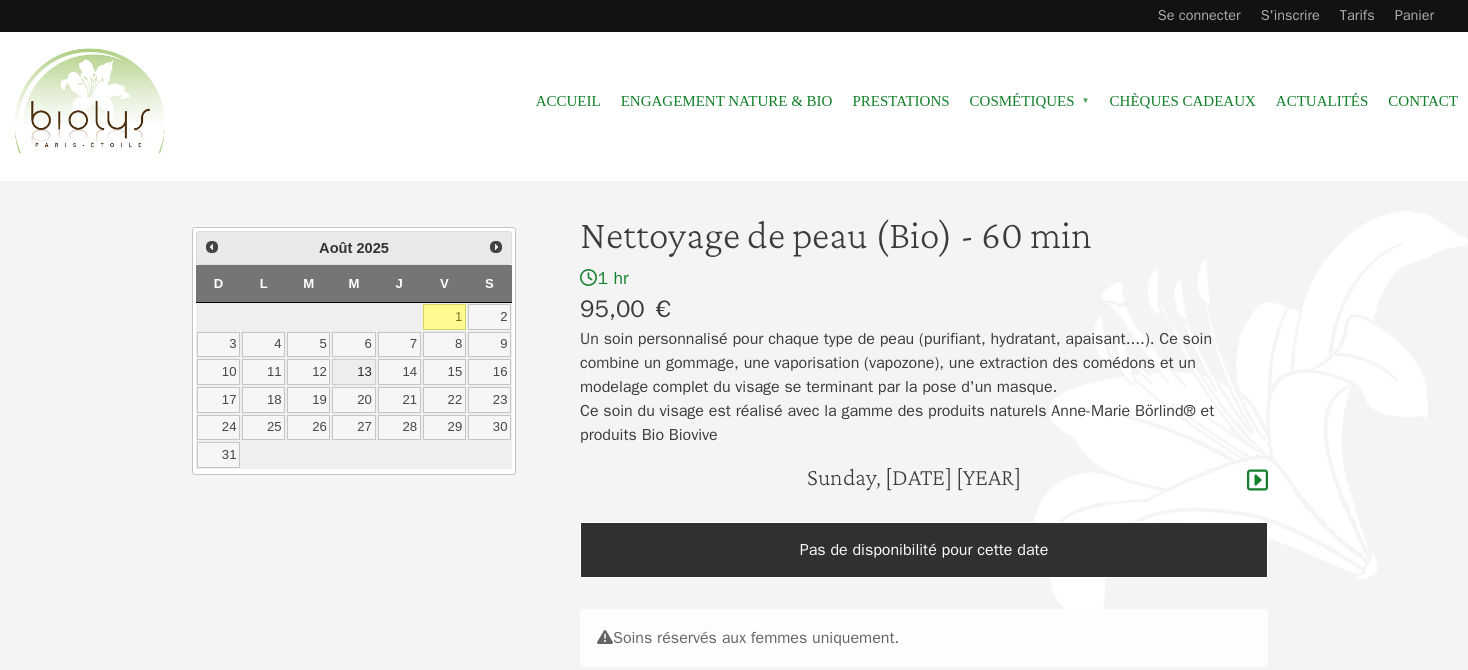 click on "13" at bounding box center (353, 372) 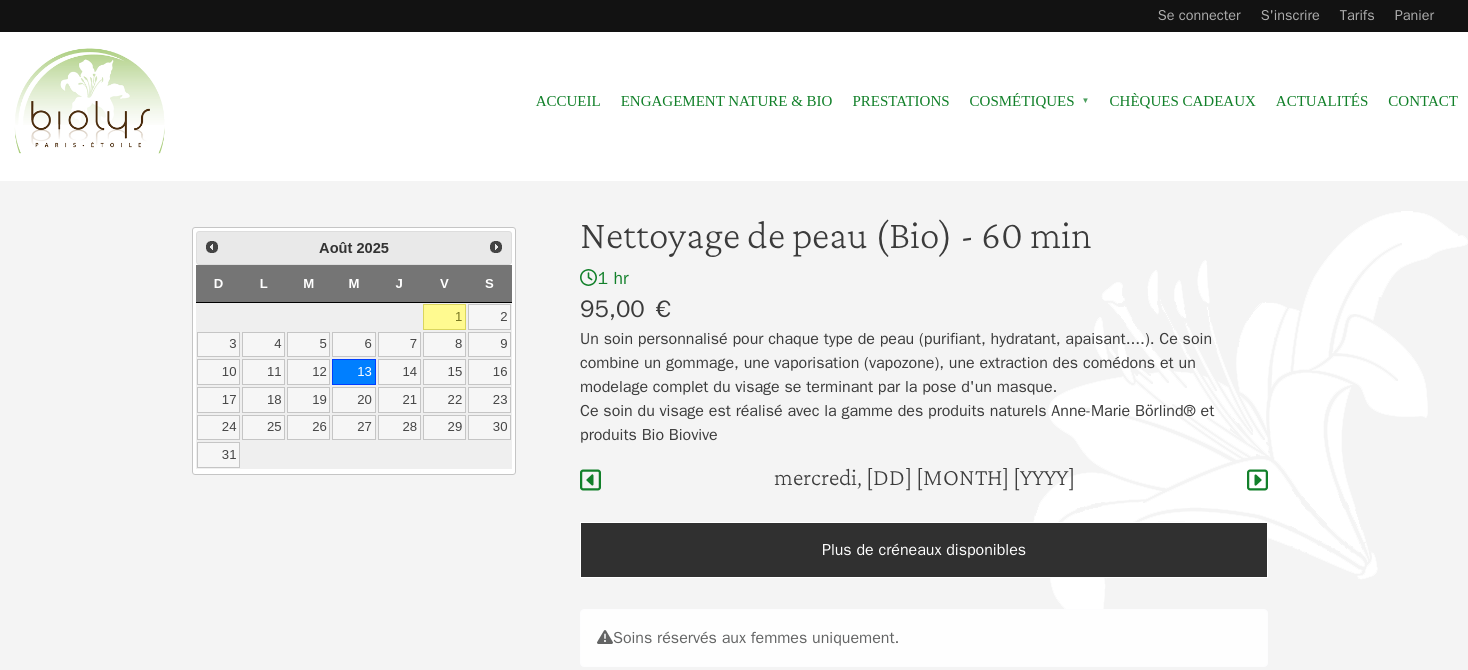 scroll, scrollTop: 462, scrollLeft: 0, axis: vertical 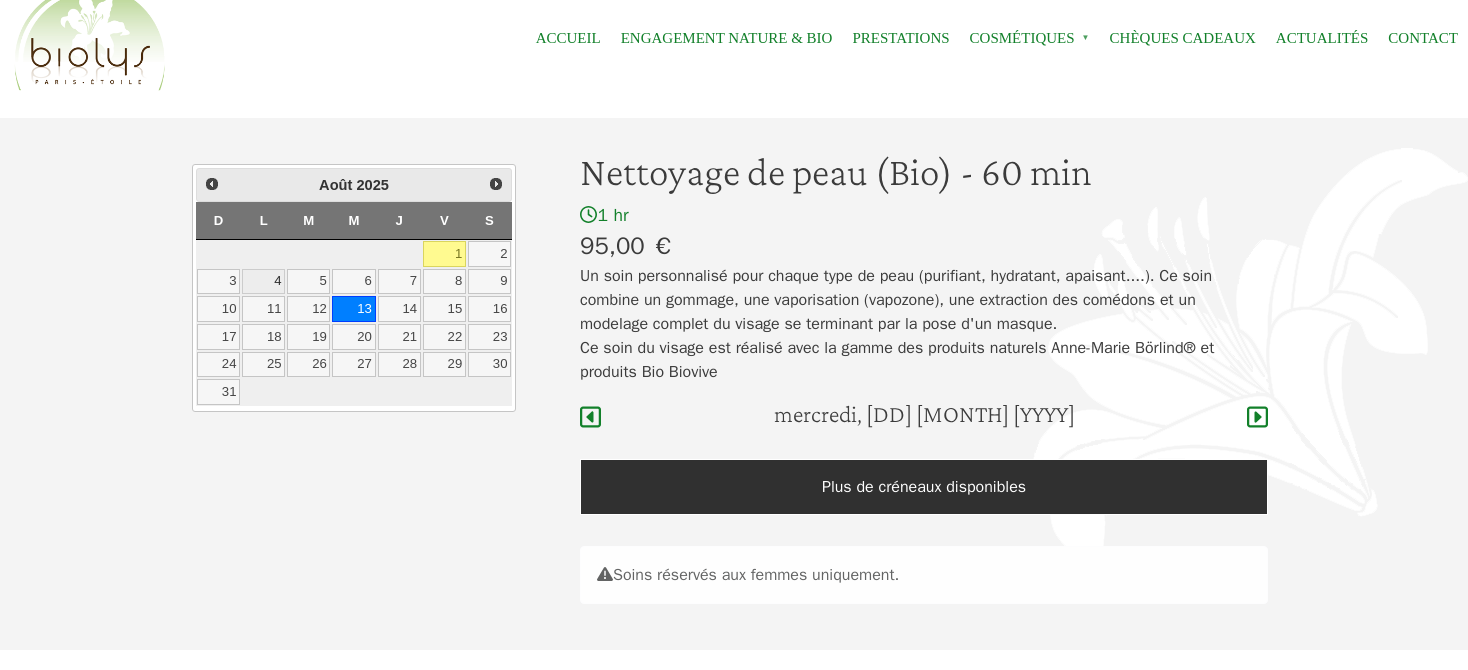 click on "4" at bounding box center (263, 282) 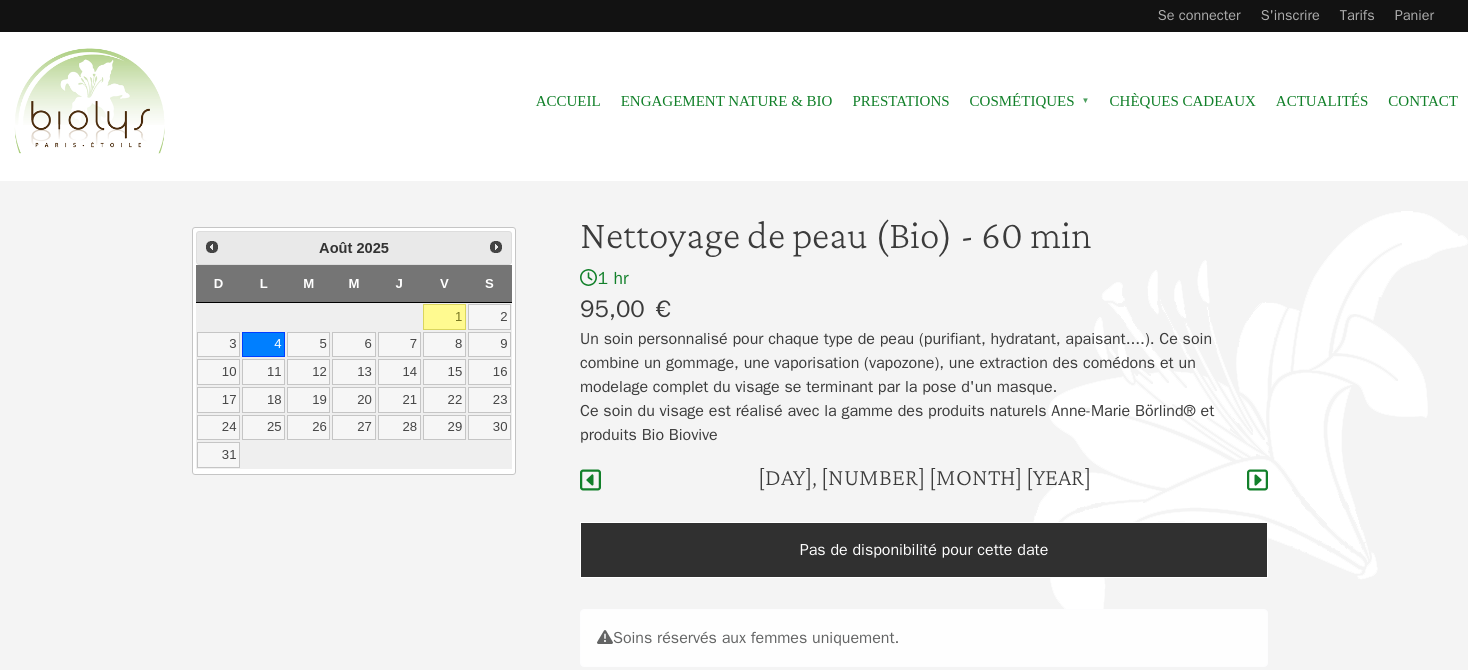 scroll, scrollTop: 462, scrollLeft: 0, axis: vertical 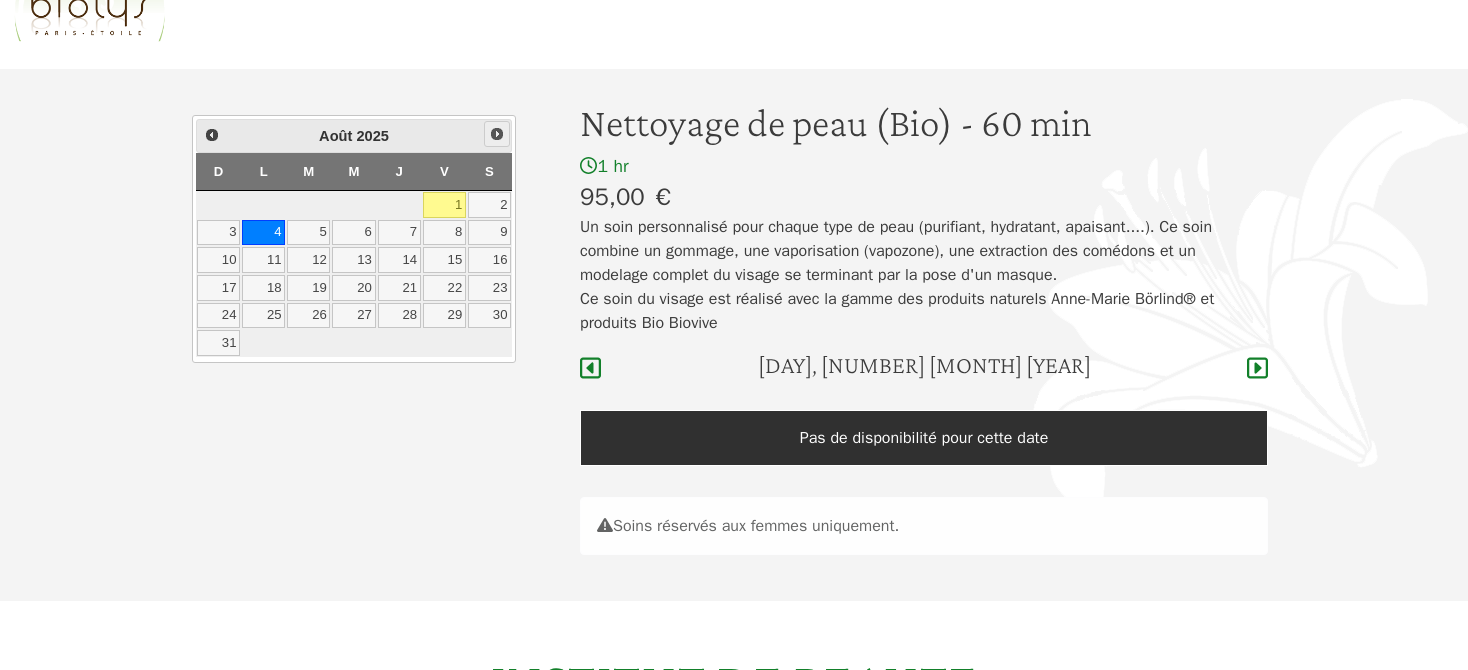 click on "Suivant" at bounding box center [497, 134] 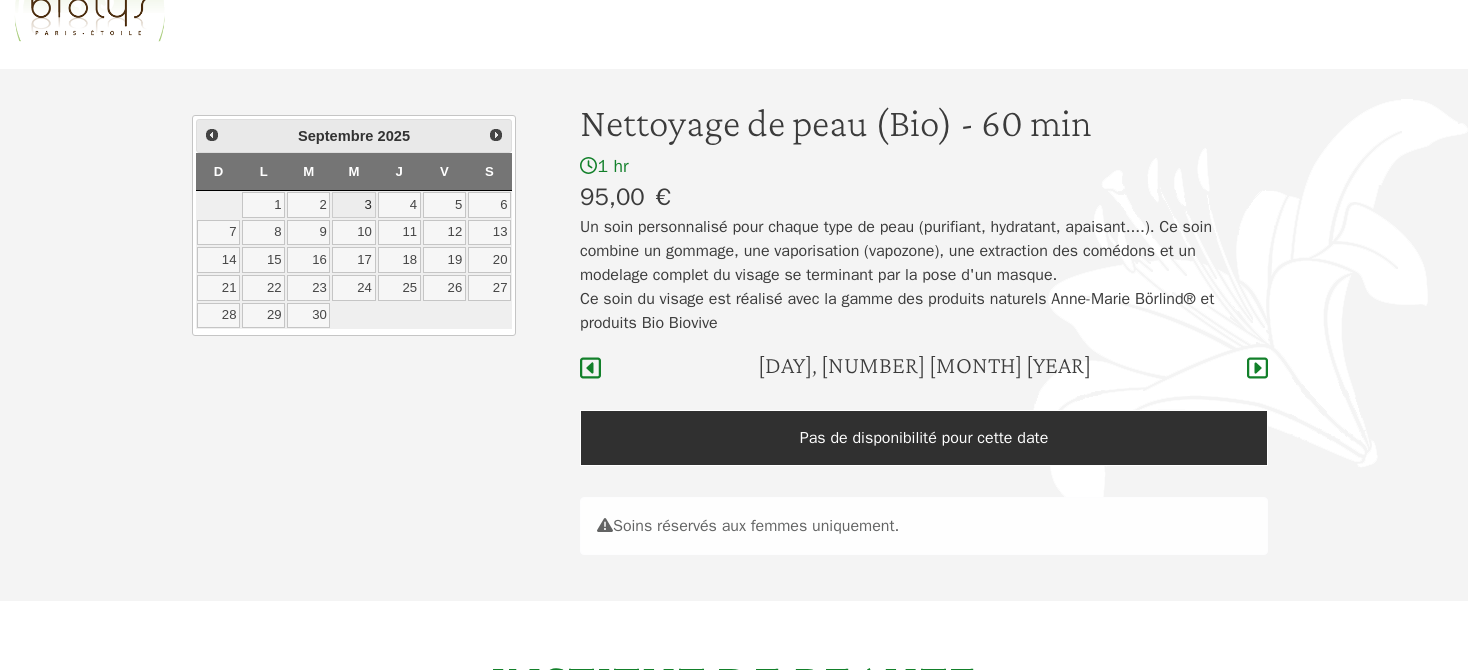 click on "3" at bounding box center [353, 205] 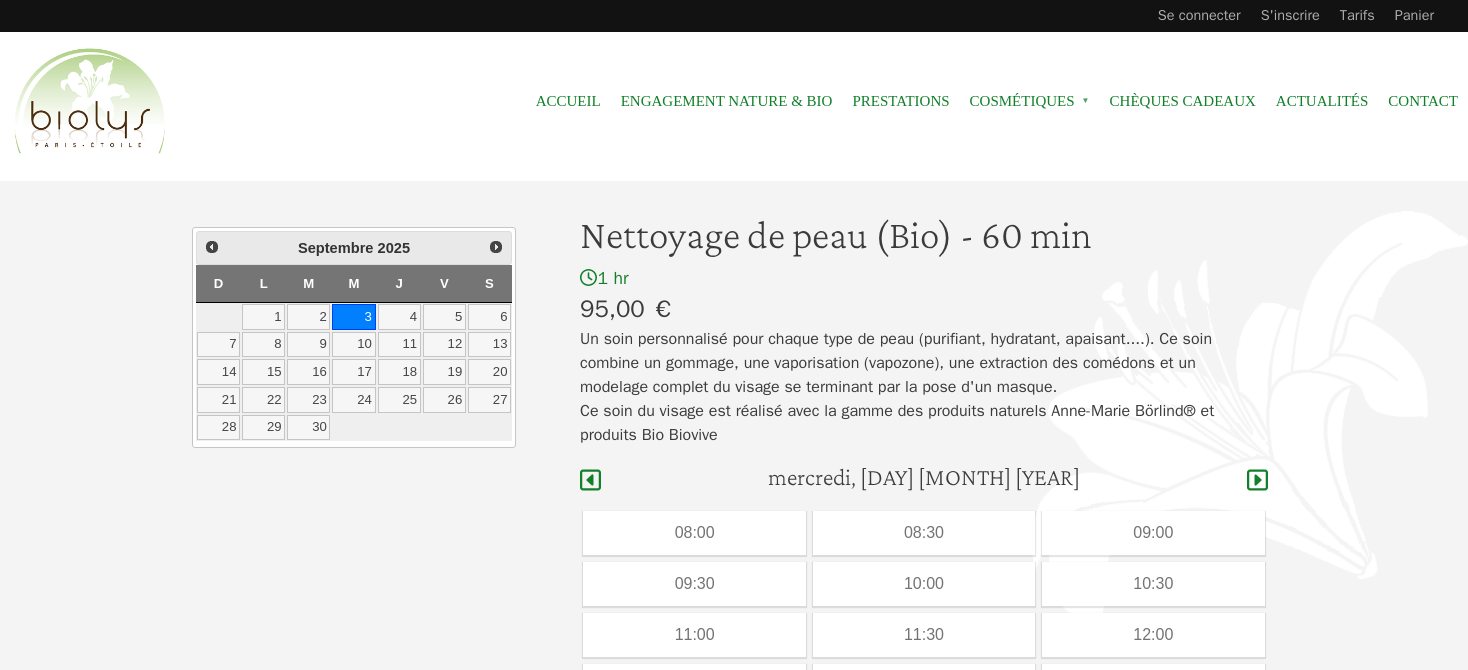 scroll, scrollTop: 462, scrollLeft: 0, axis: vertical 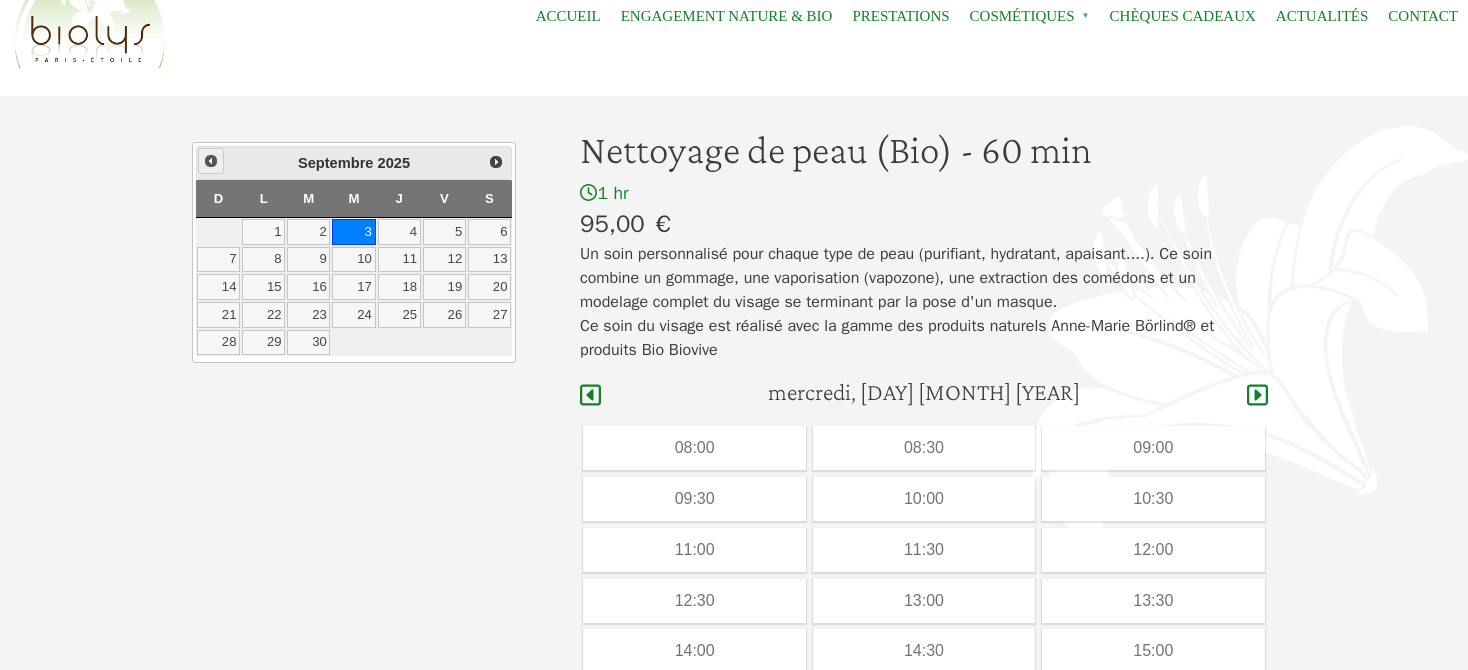 click on "Précédent" at bounding box center (211, 161) 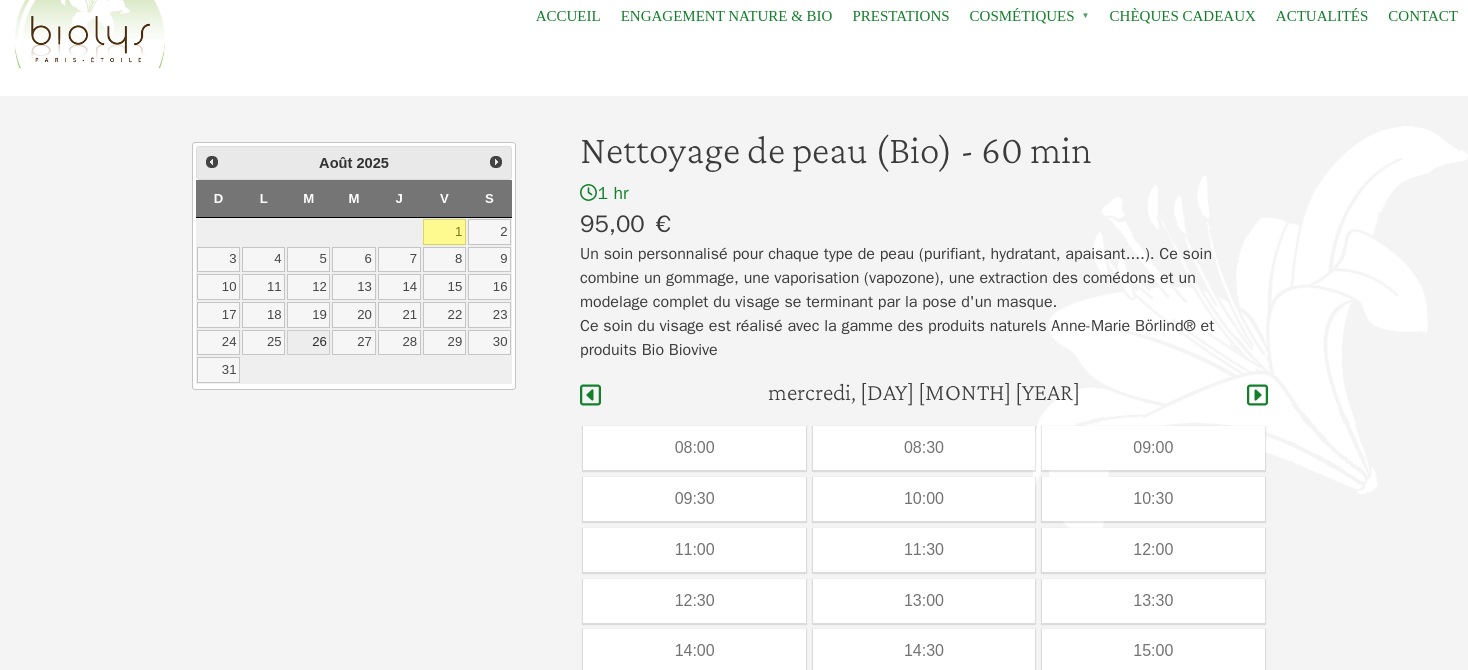 click on "26" at bounding box center [308, 343] 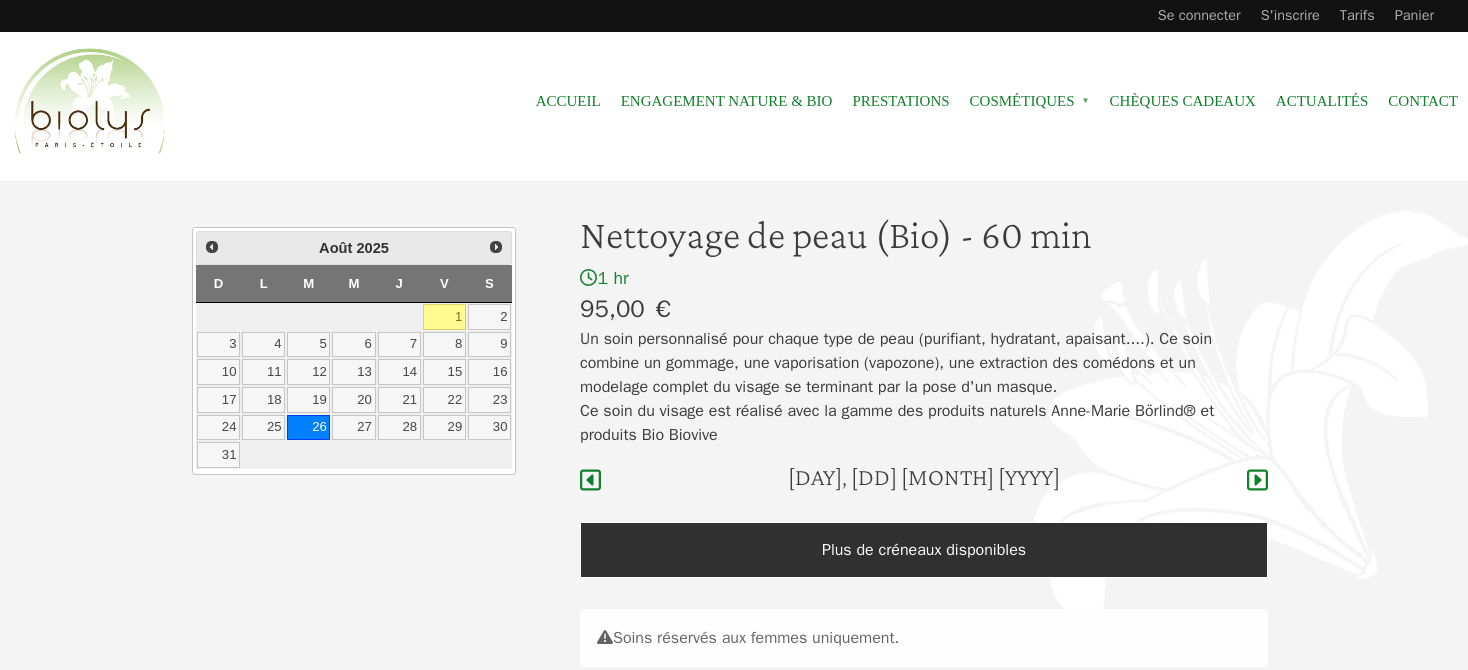 scroll, scrollTop: 462, scrollLeft: 0, axis: vertical 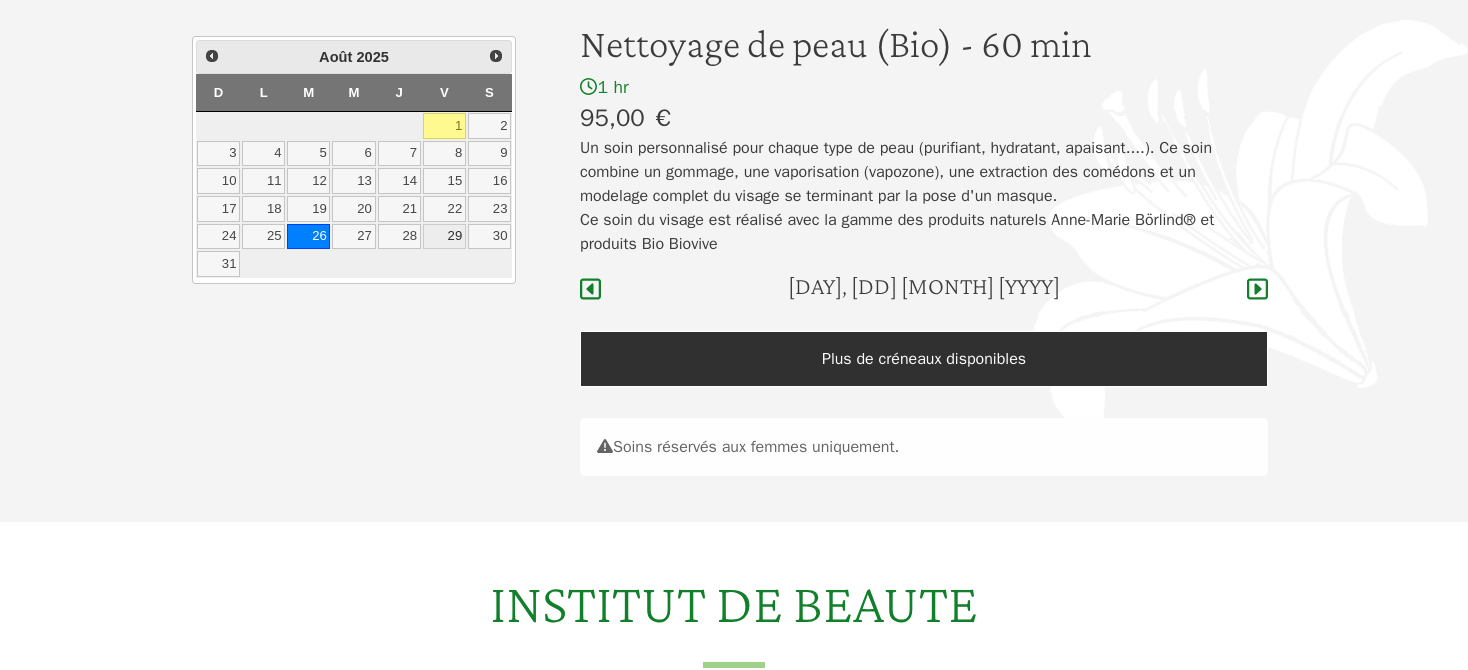 click on "29" at bounding box center (444, 237) 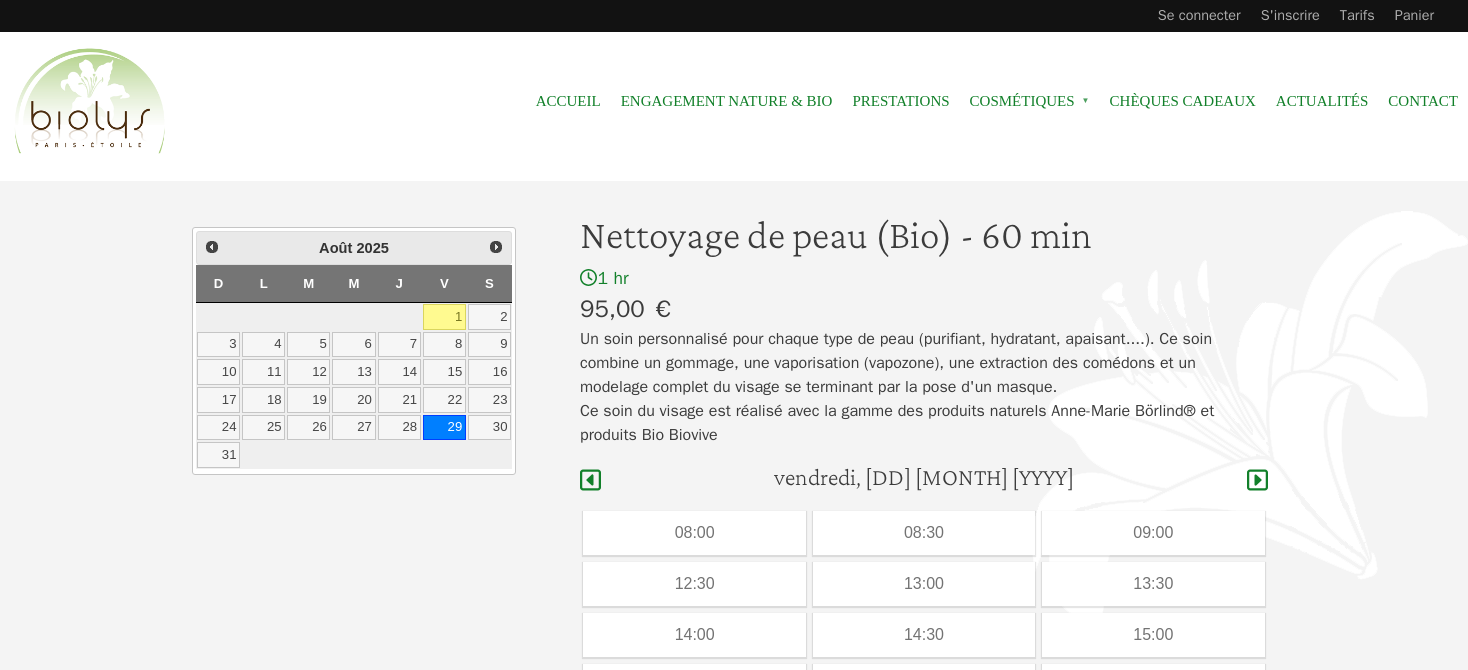 scroll, scrollTop: 462, scrollLeft: 0, axis: vertical 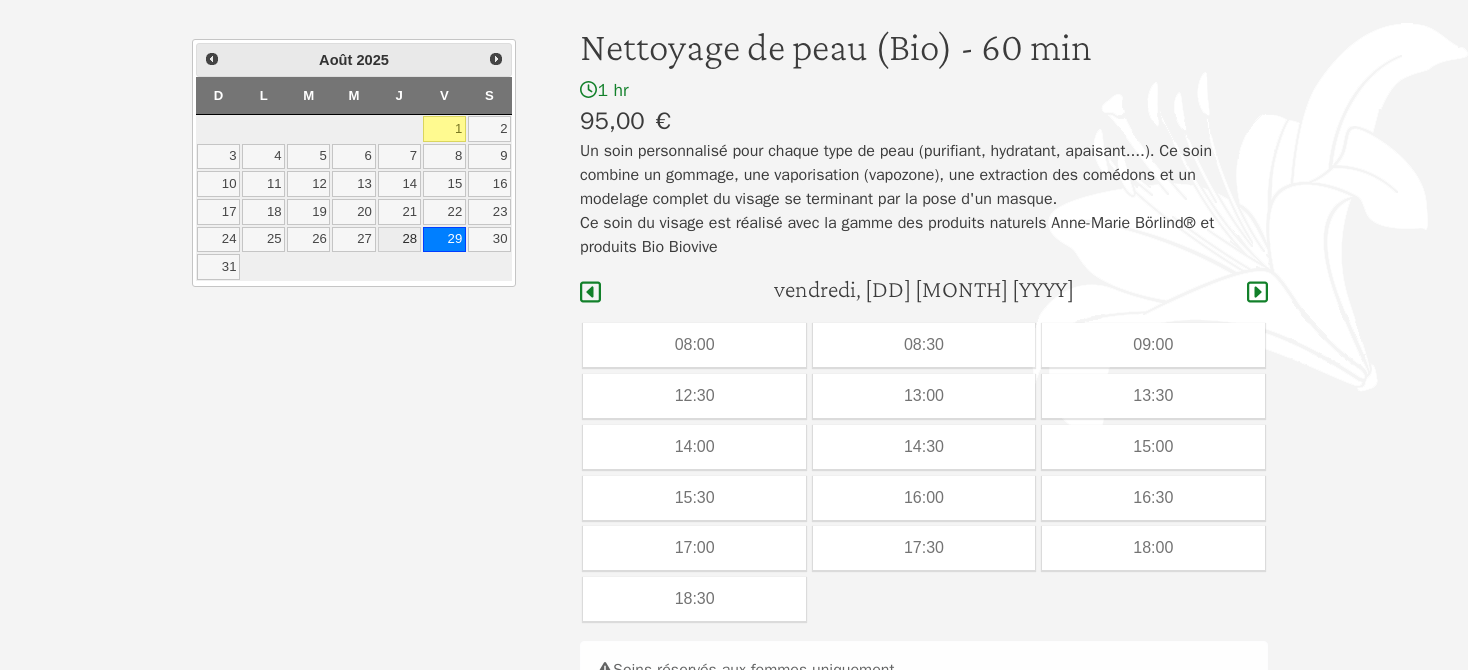 click on "28" at bounding box center [399, 240] 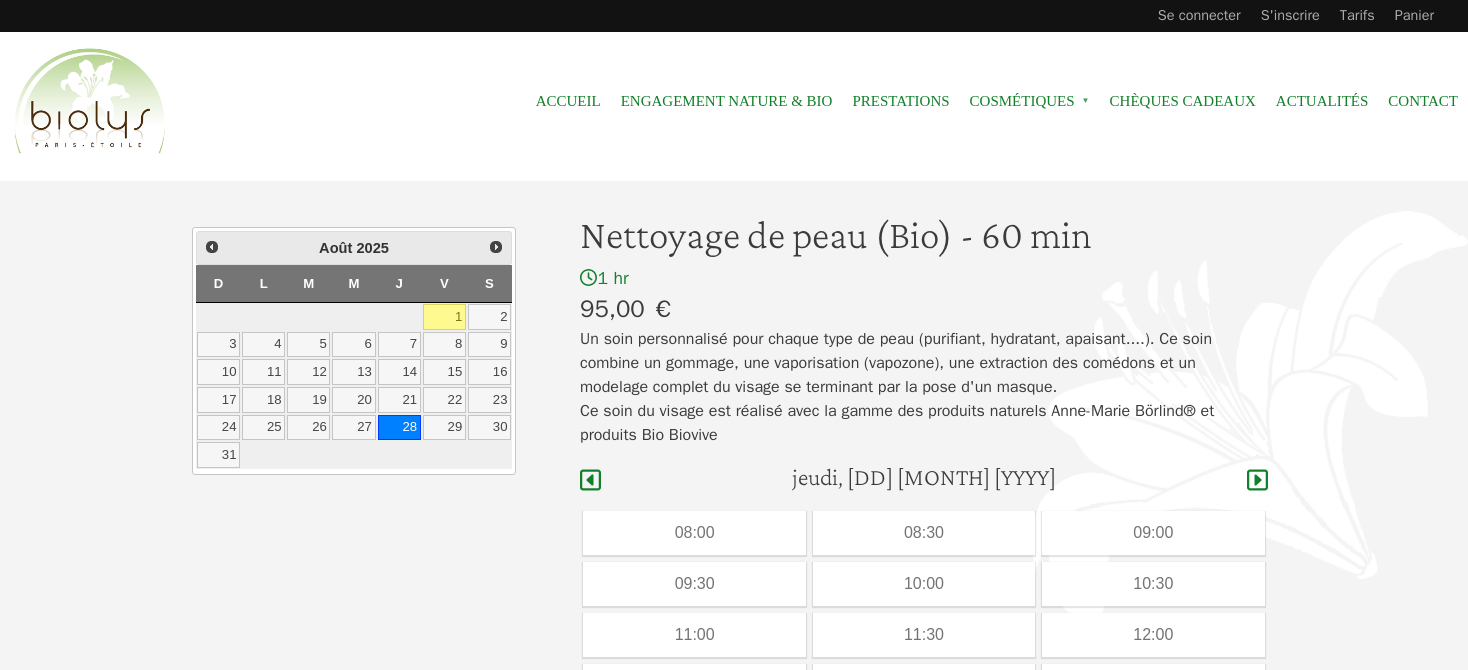 scroll, scrollTop: 462, scrollLeft: 0, axis: vertical 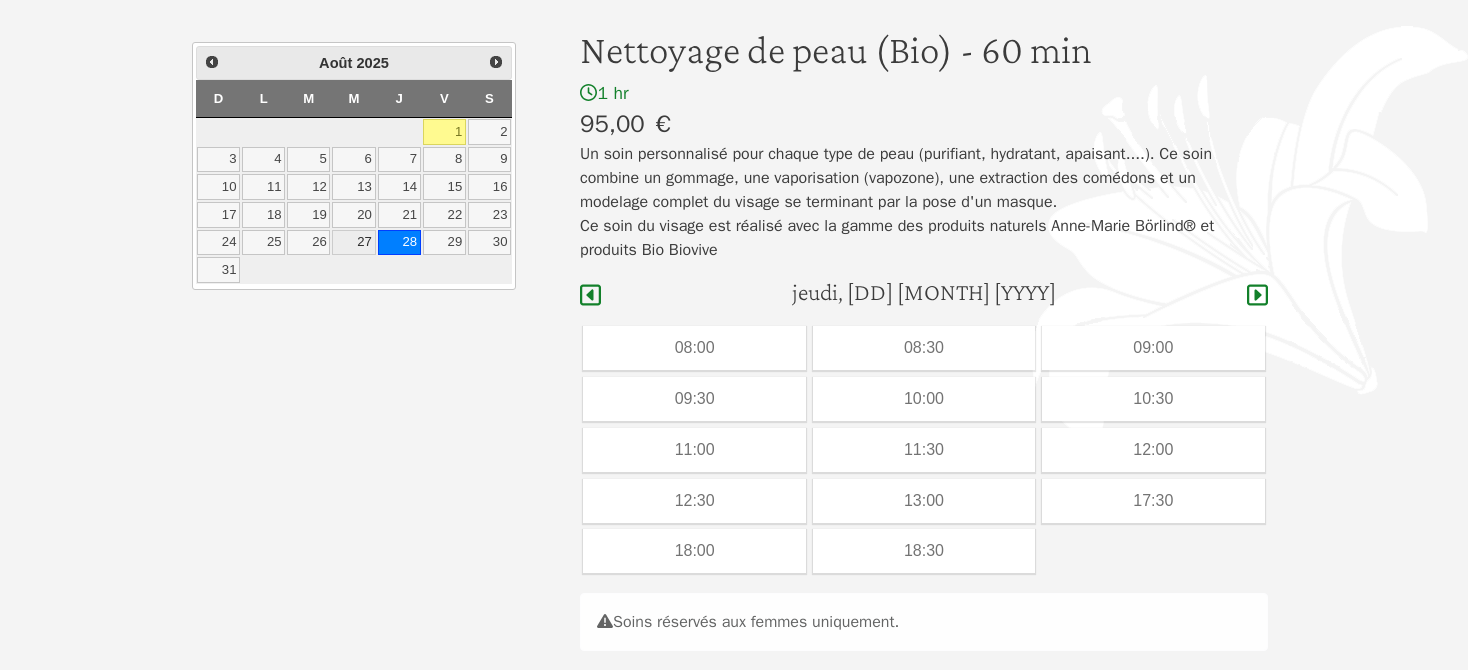 click on "27" at bounding box center [353, 243] 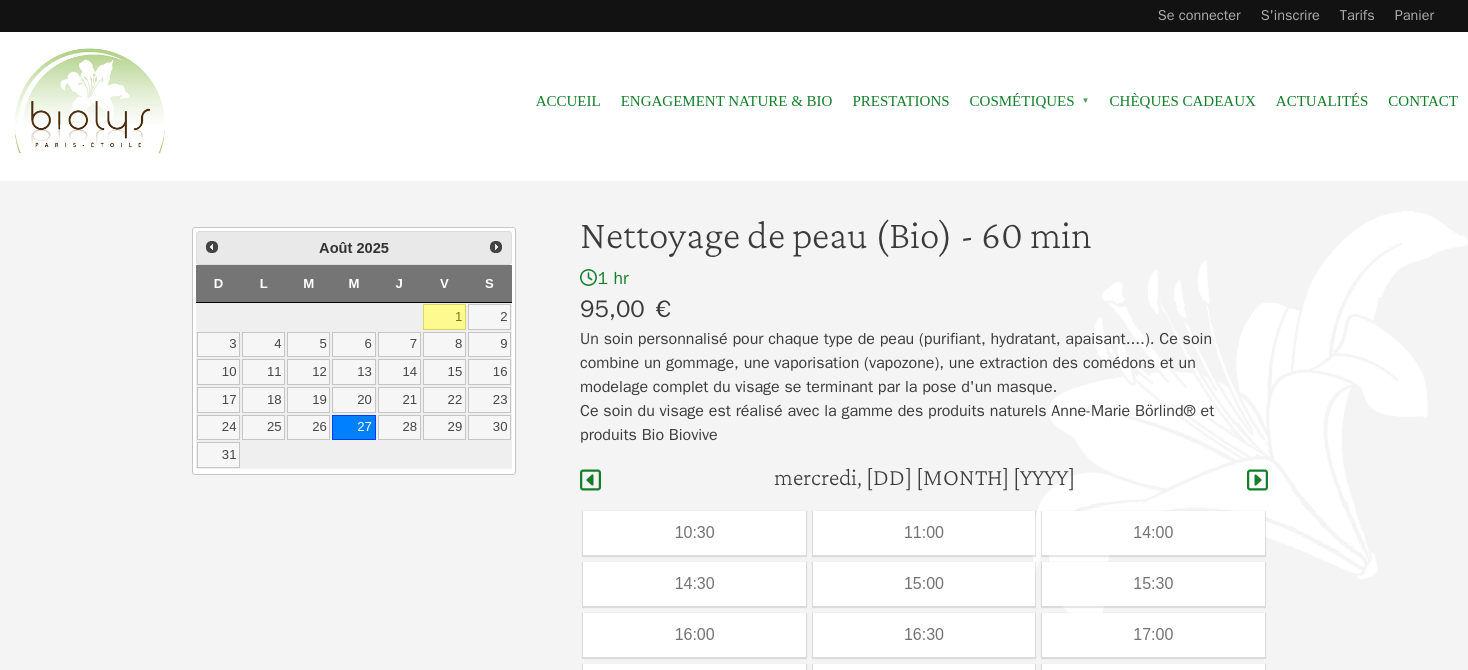 scroll, scrollTop: 462, scrollLeft: 0, axis: vertical 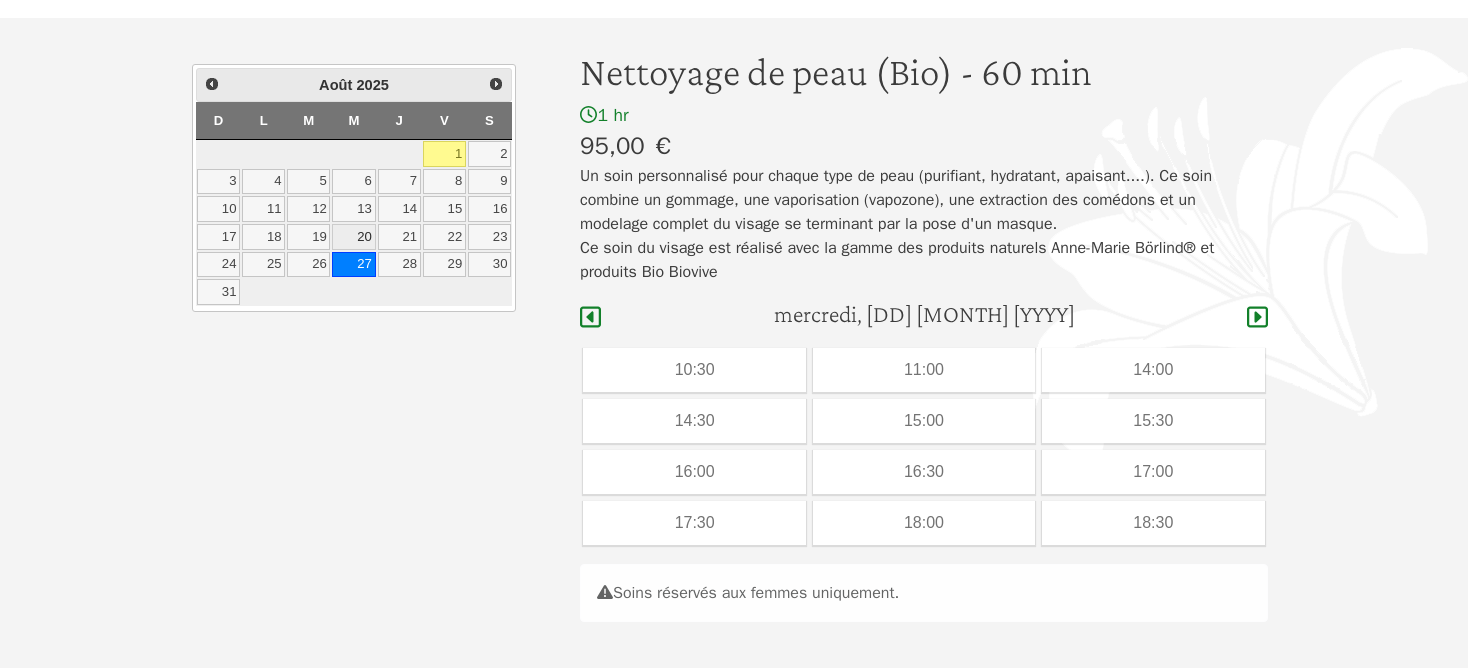 click on "20" at bounding box center (353, 237) 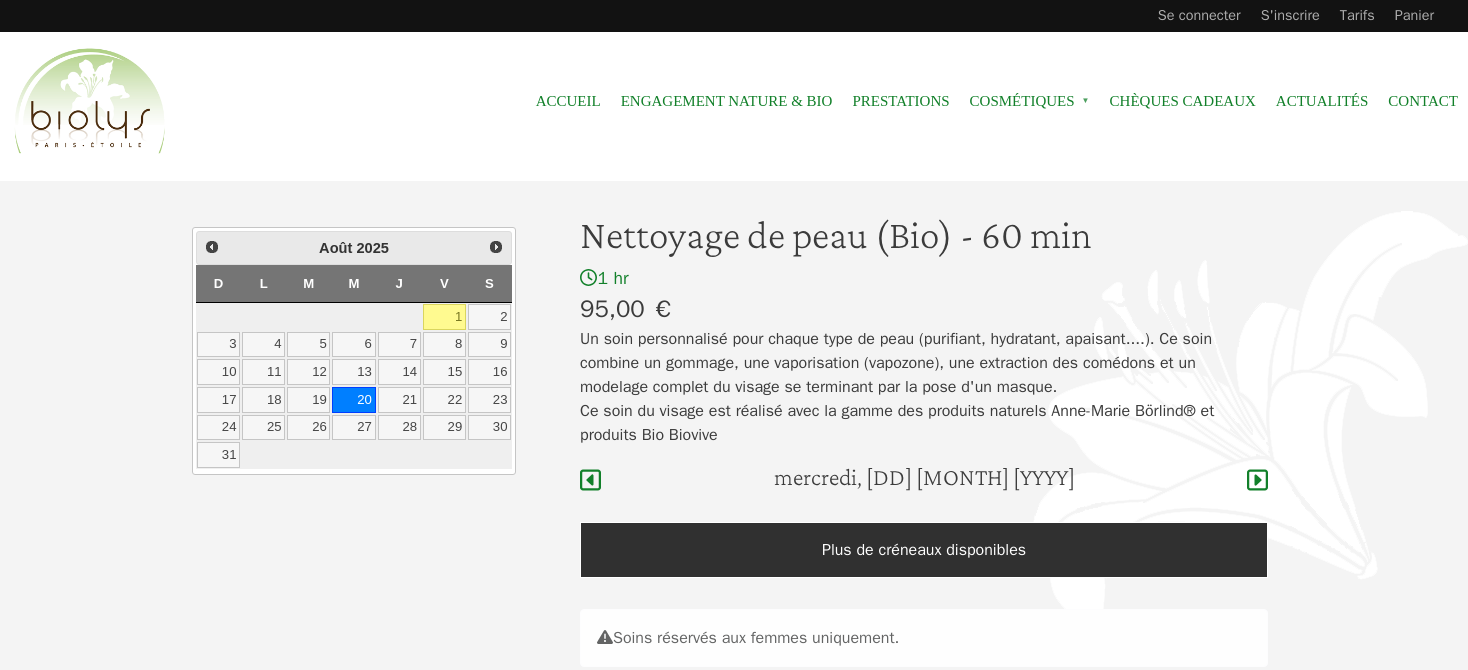scroll, scrollTop: 462, scrollLeft: 0, axis: vertical 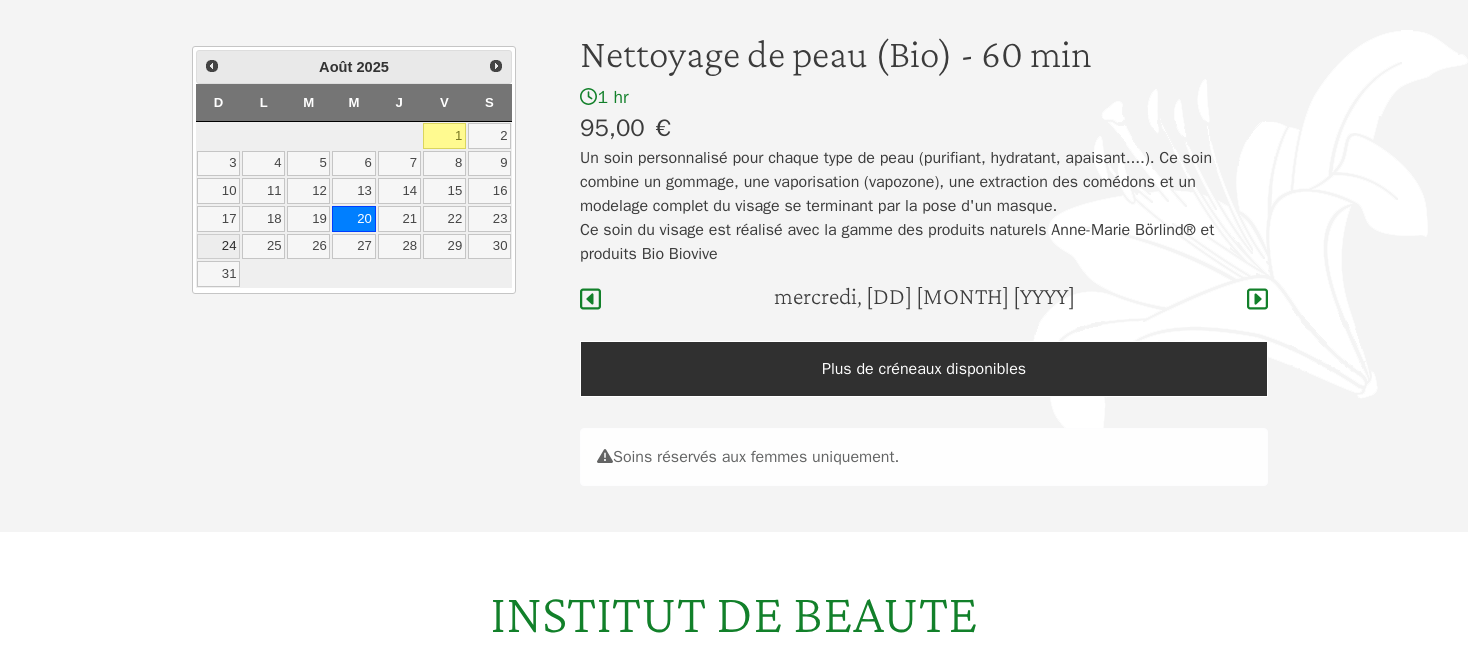 click on "24" at bounding box center (218, 247) 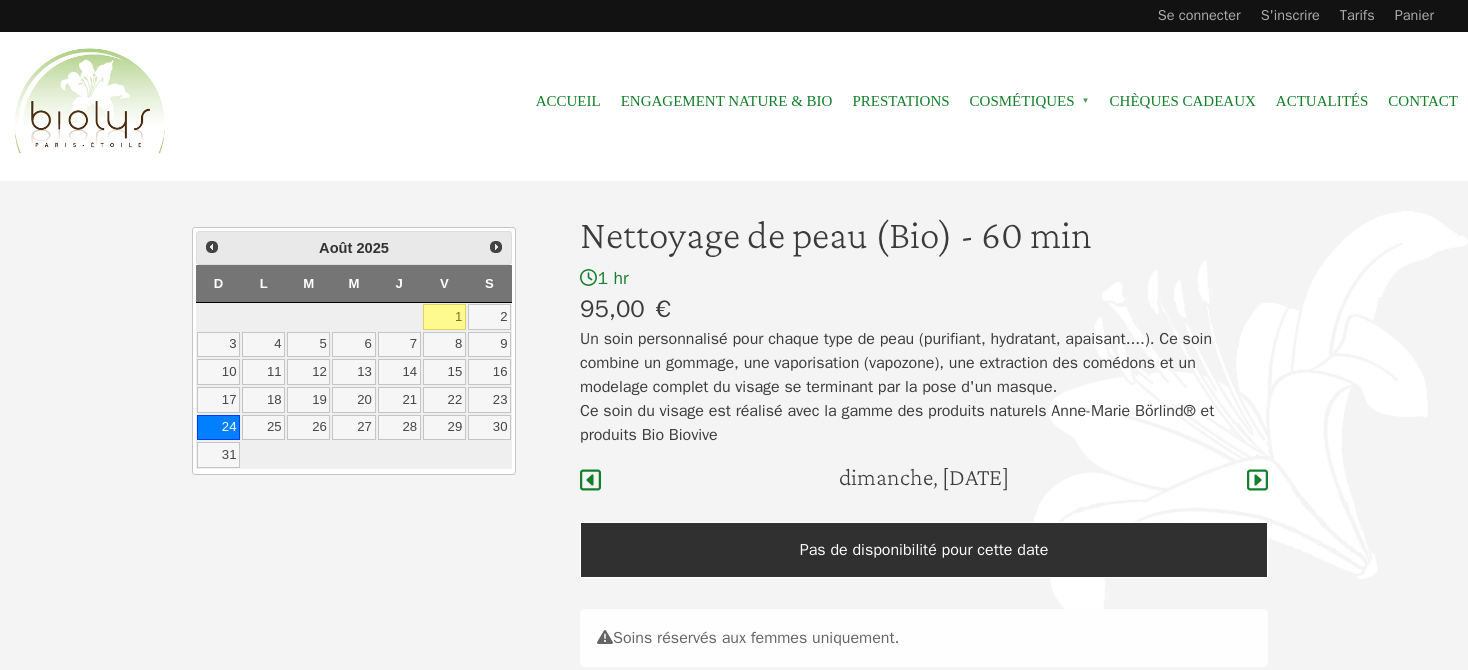 scroll, scrollTop: 462, scrollLeft: 0, axis: vertical 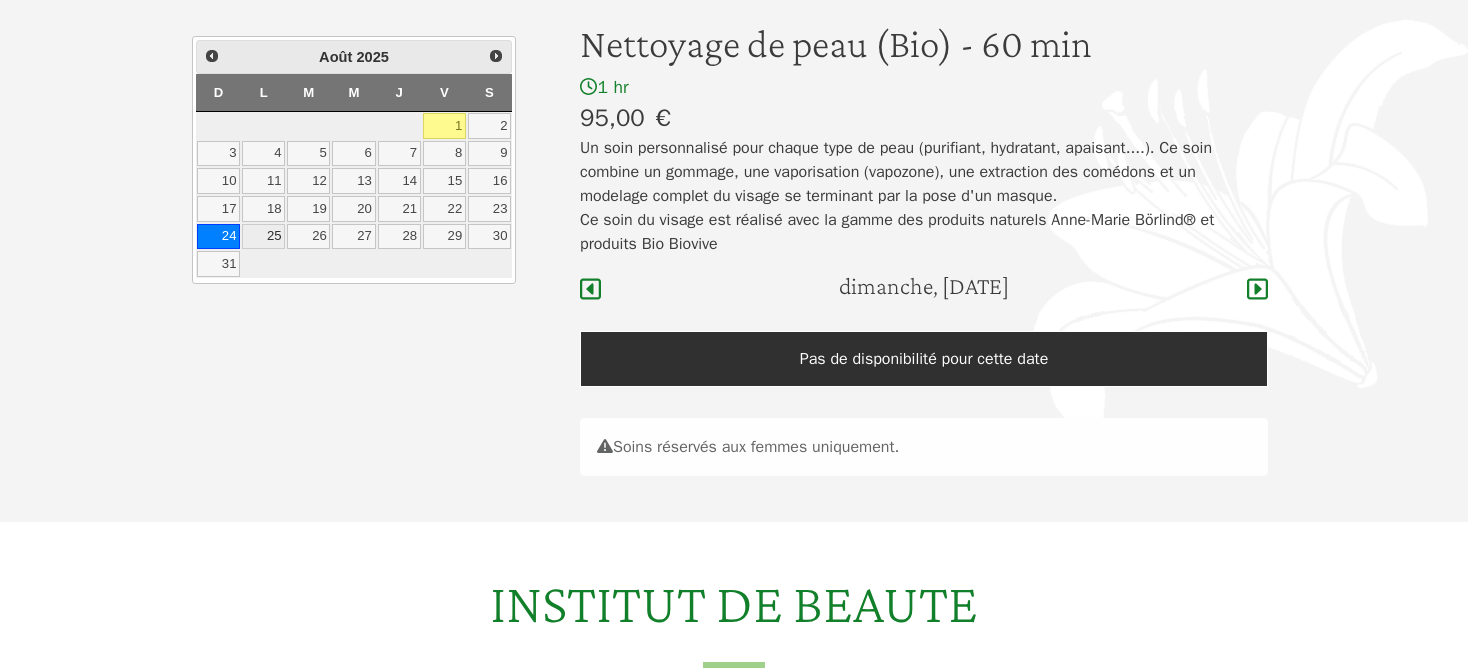 click on "25" at bounding box center [263, 237] 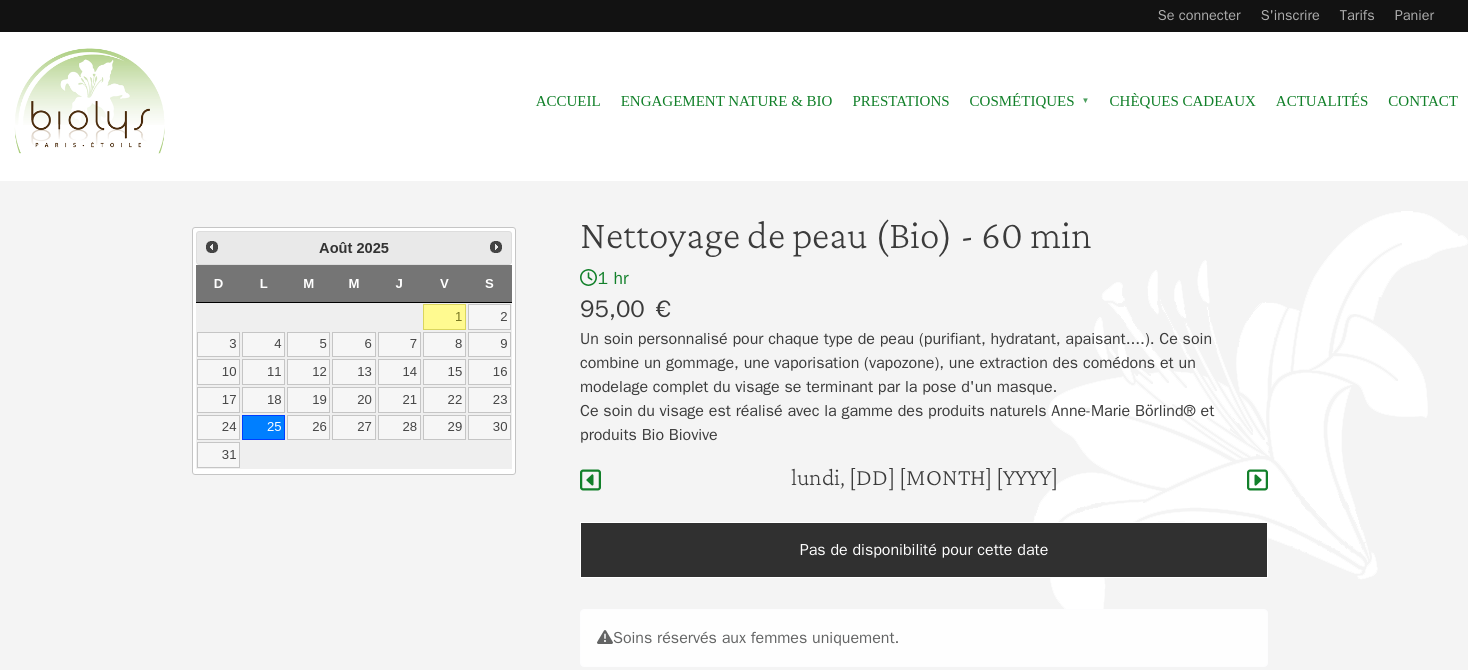 scroll, scrollTop: 462, scrollLeft: 0, axis: vertical 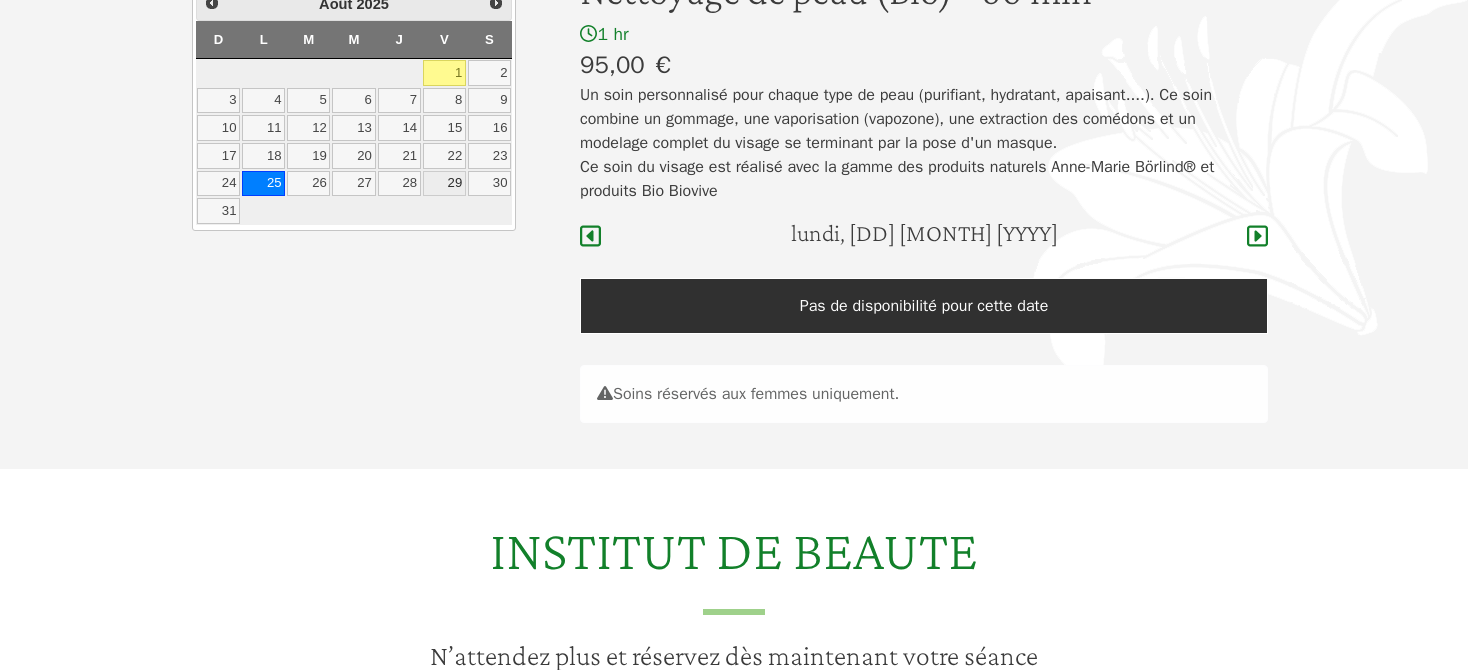 click on "29" at bounding box center [444, 184] 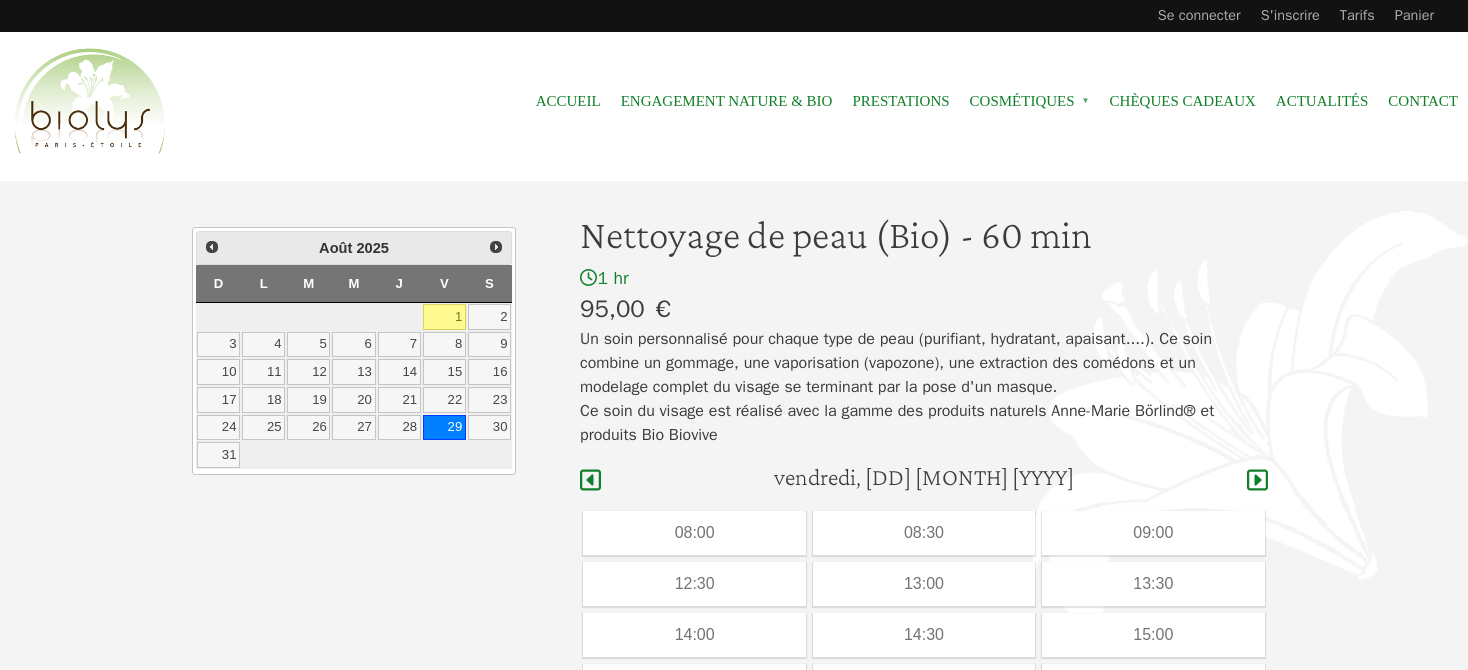 scroll, scrollTop: 462, scrollLeft: 0, axis: vertical 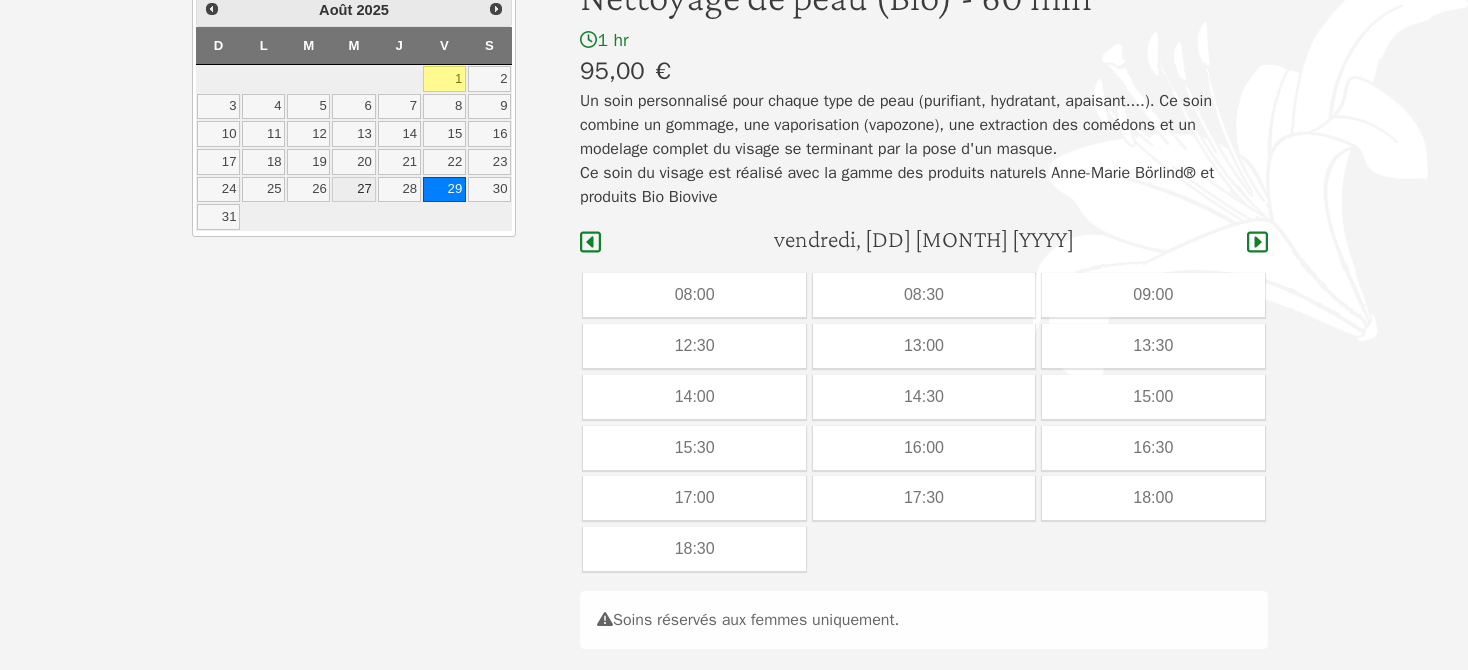 click on "27" at bounding box center (353, 190) 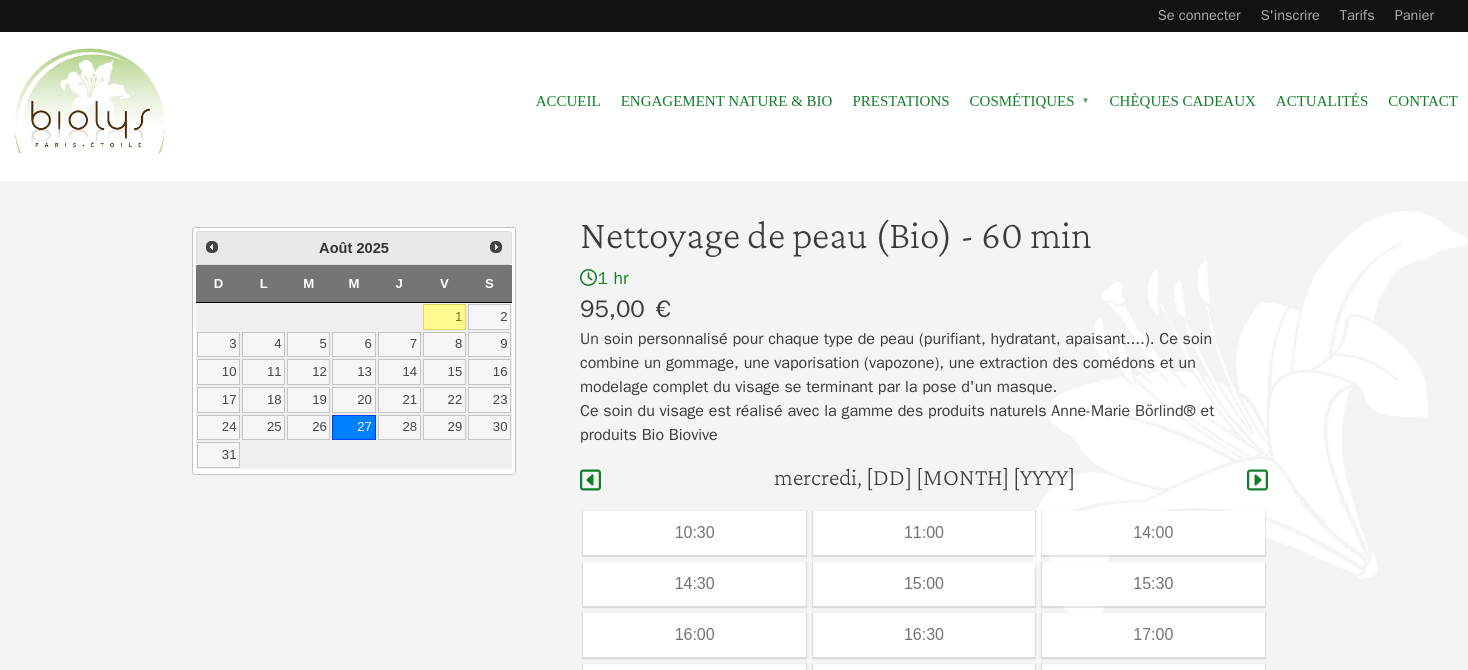 scroll, scrollTop: 462, scrollLeft: 0, axis: vertical 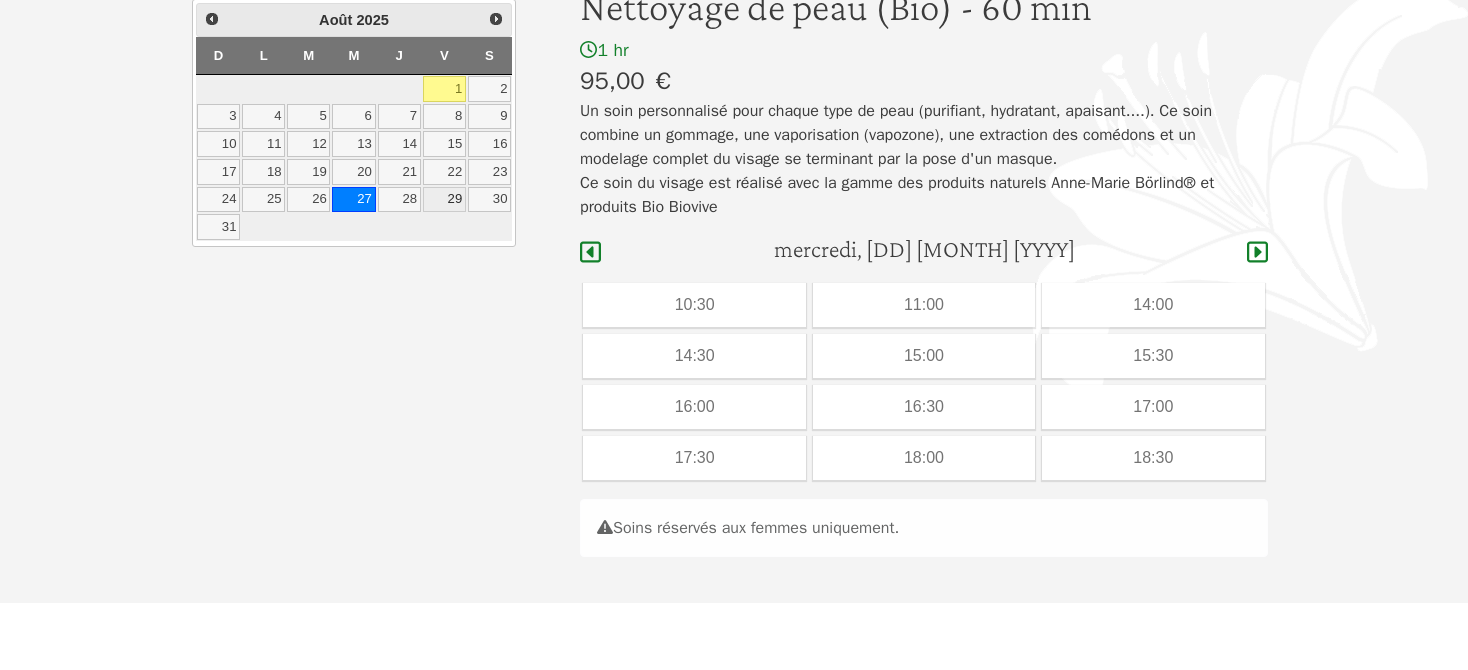 click on "29" at bounding box center (444, 200) 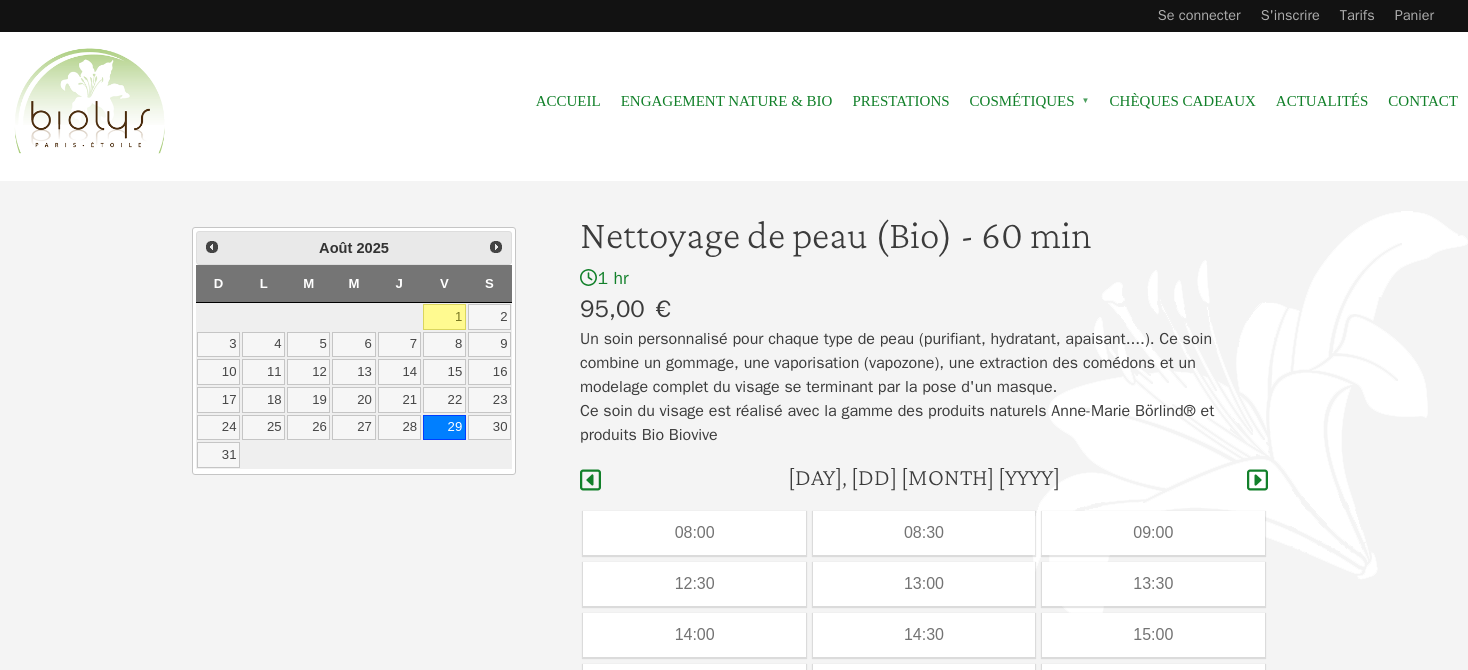 scroll, scrollTop: 462, scrollLeft: 0, axis: vertical 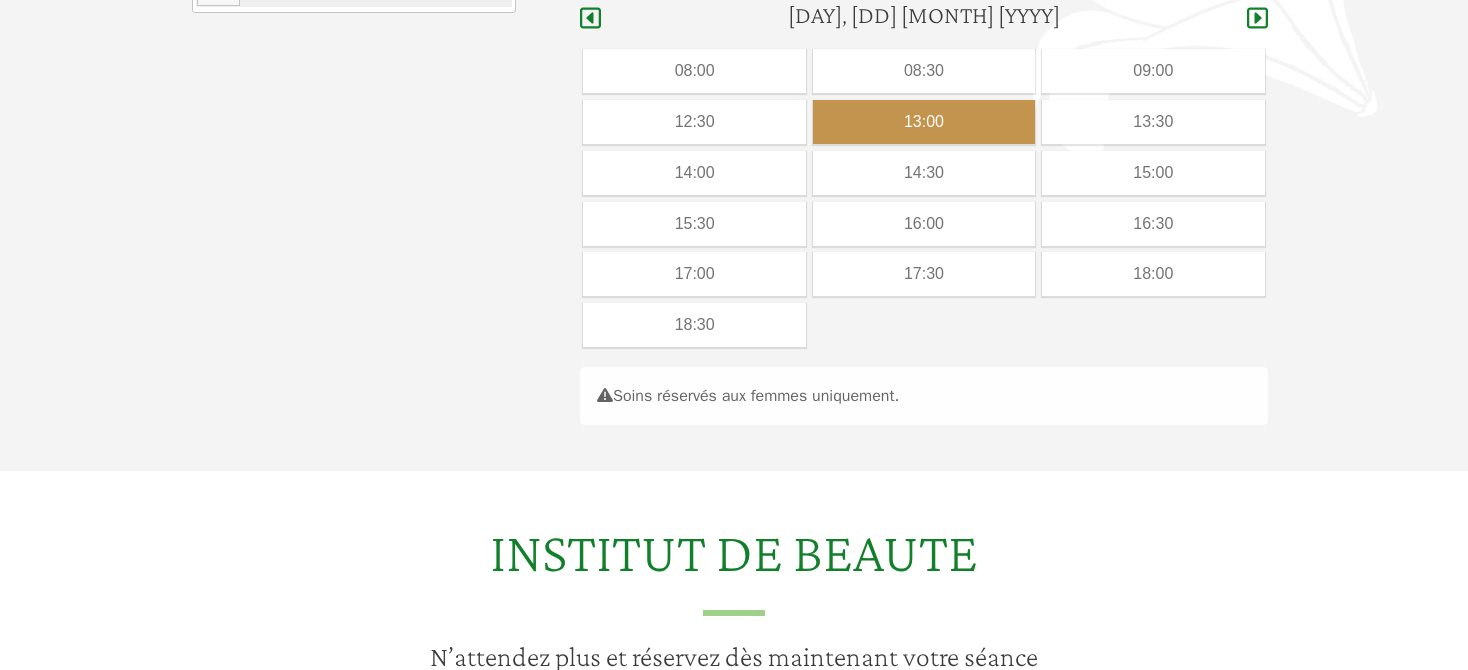 click on "13:00" at bounding box center [924, 122] 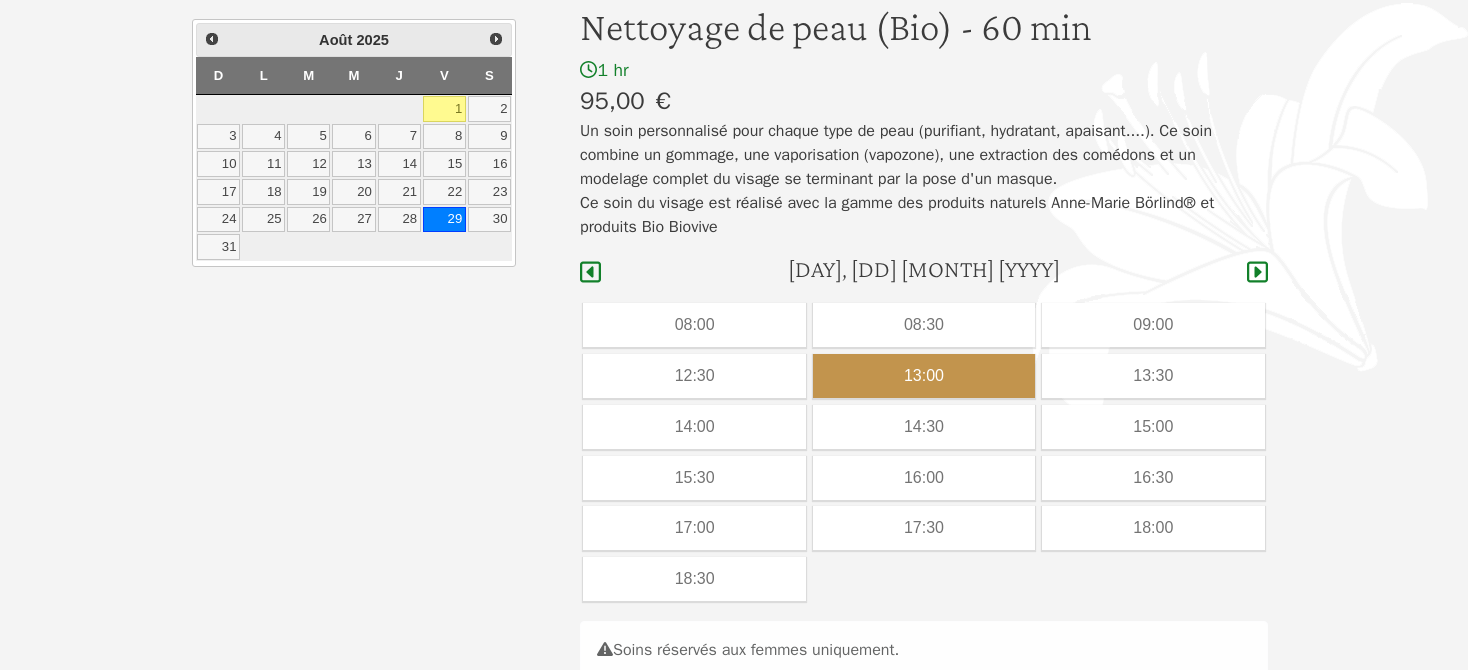 scroll, scrollTop: 206, scrollLeft: 0, axis: vertical 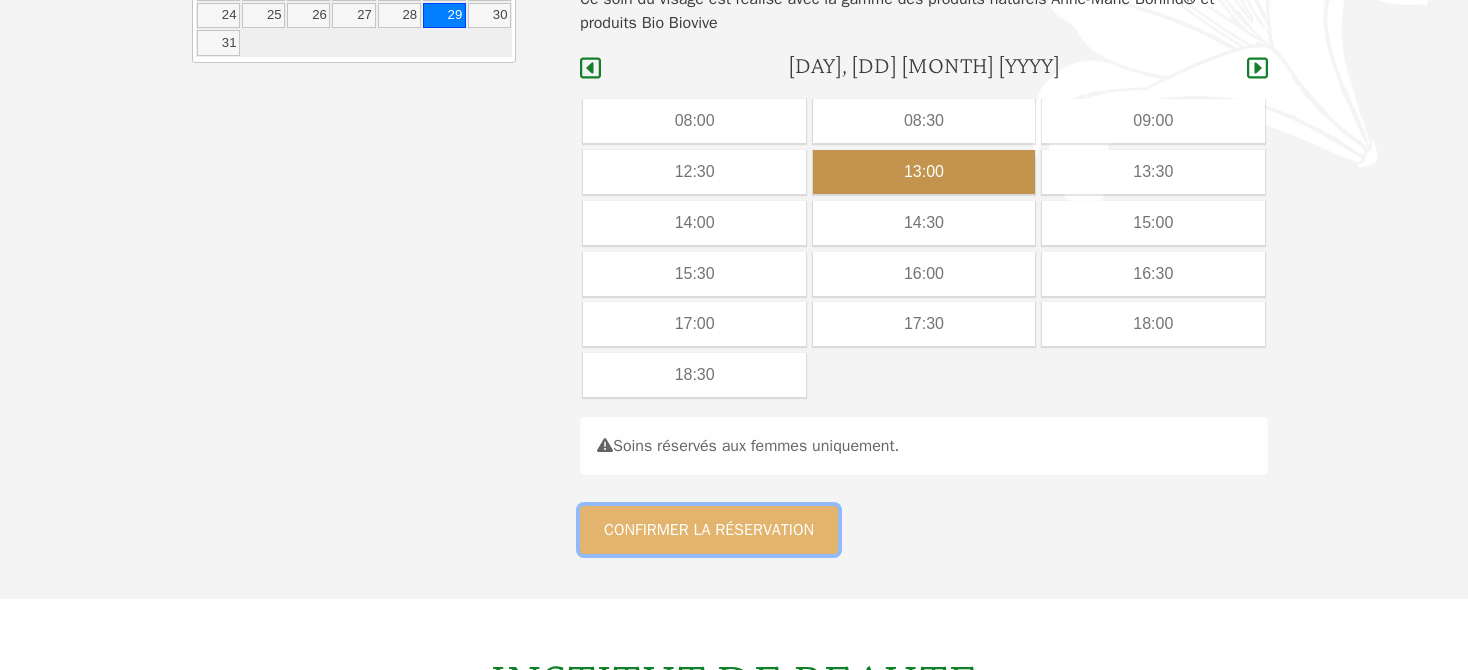 click on "Confirmer la réservation" at bounding box center (709, 530) 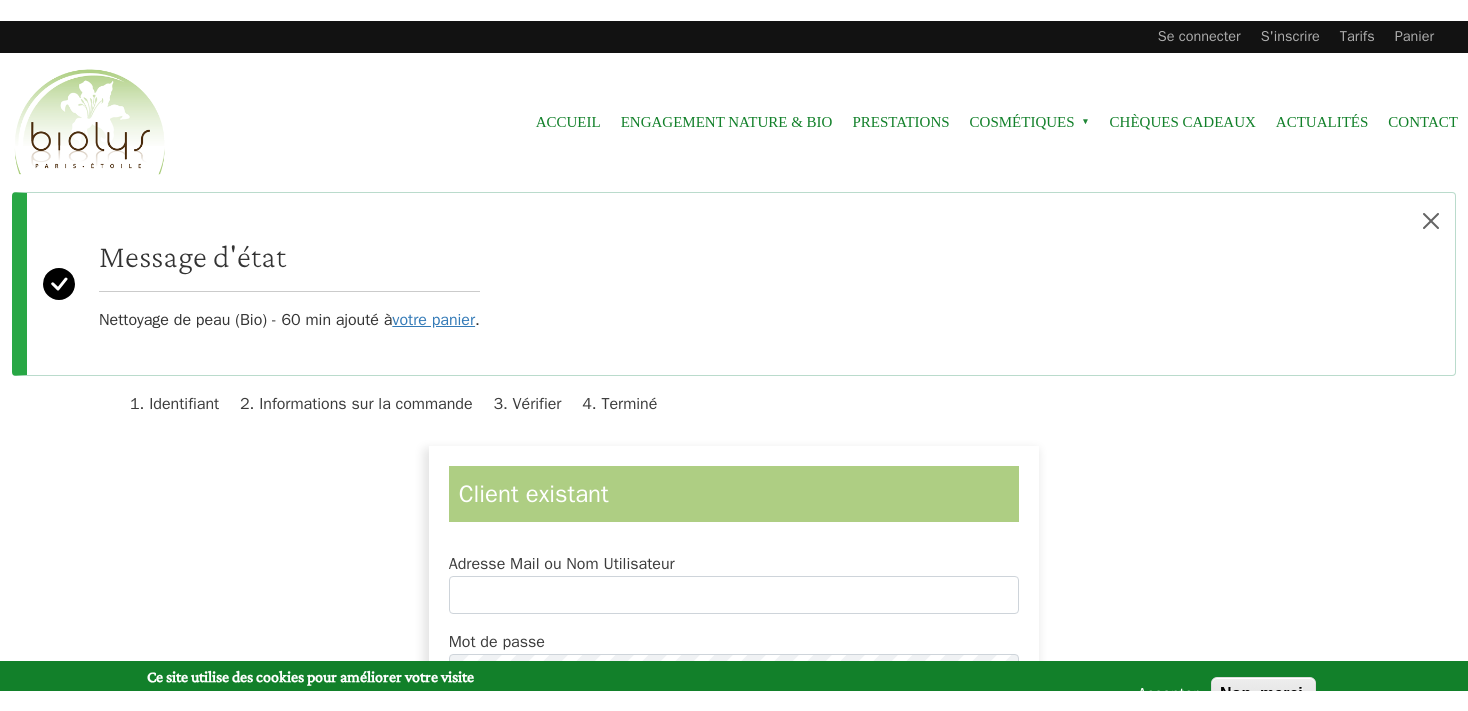 scroll, scrollTop: 0, scrollLeft: 0, axis: both 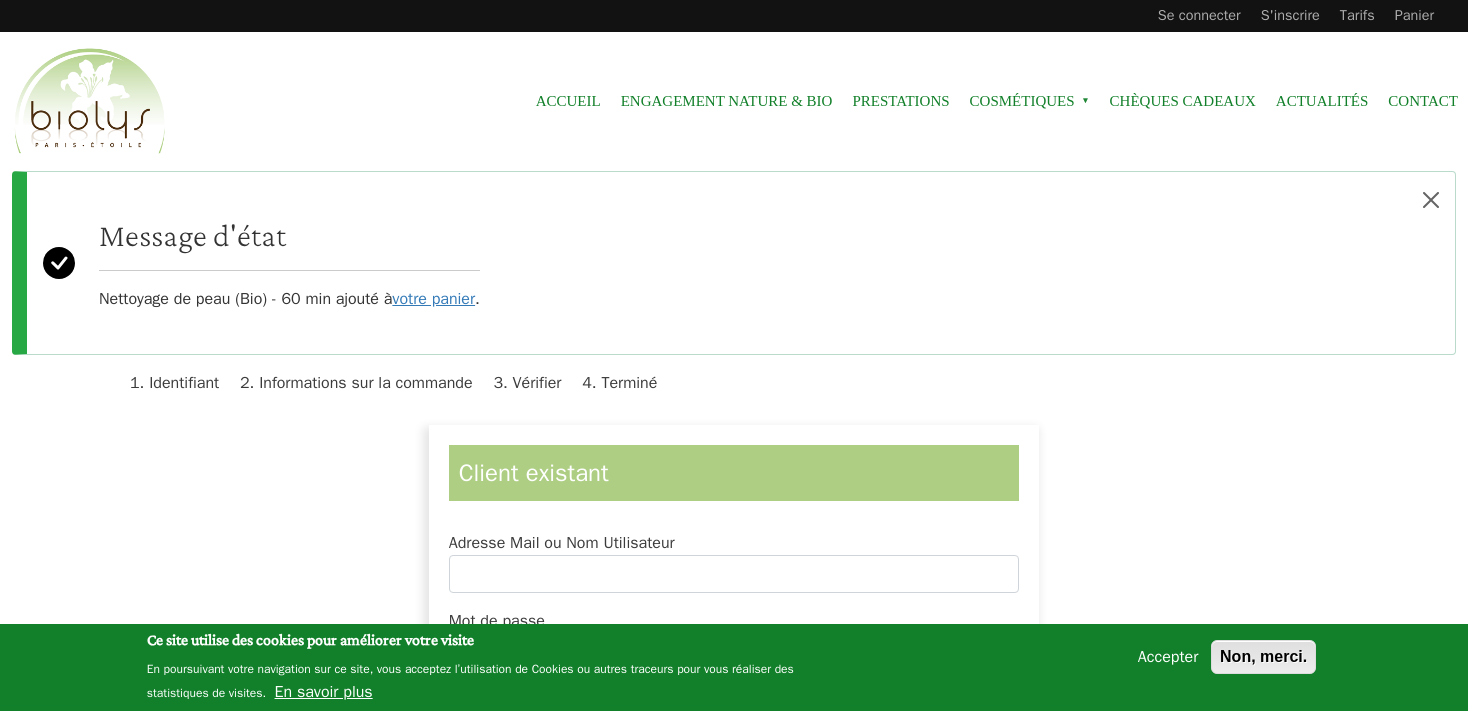 click on "Non, merci." at bounding box center (1263, 657) 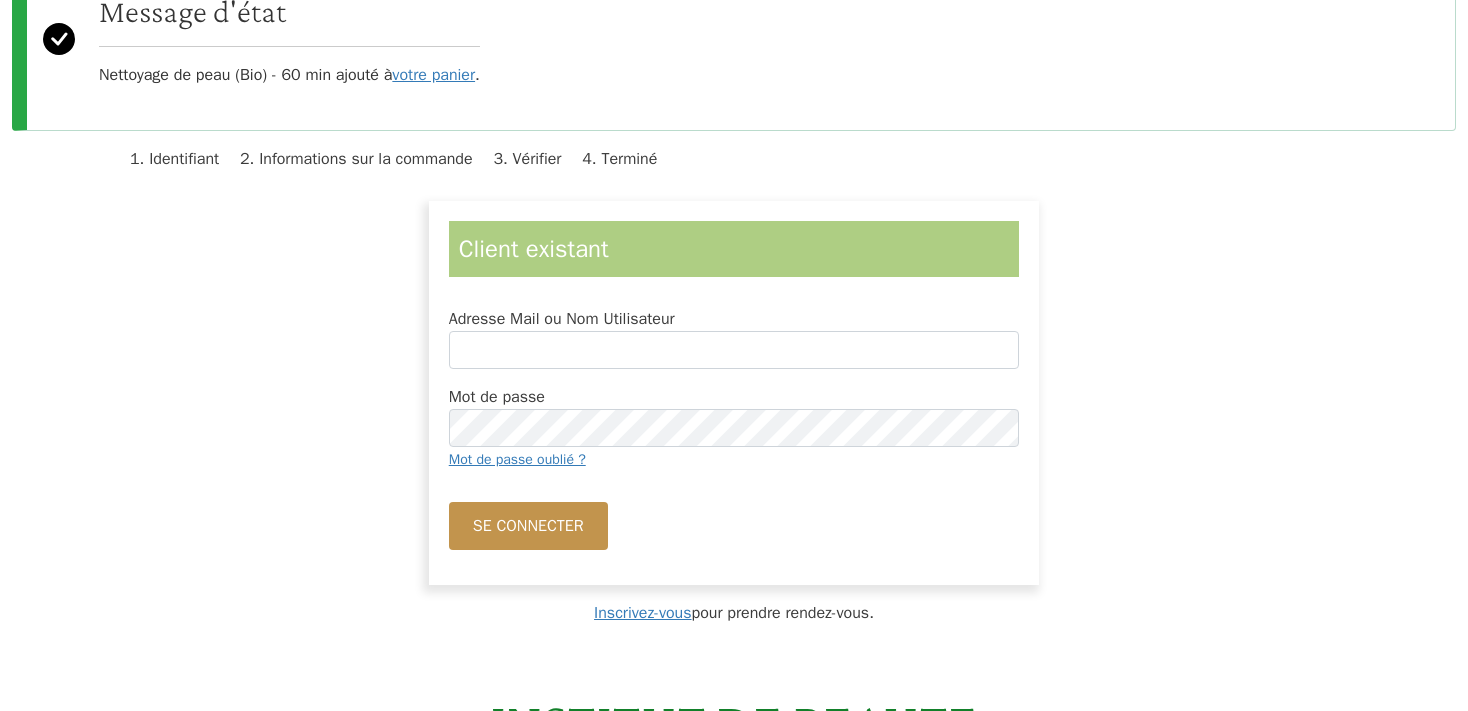 scroll, scrollTop: 278, scrollLeft: 0, axis: vertical 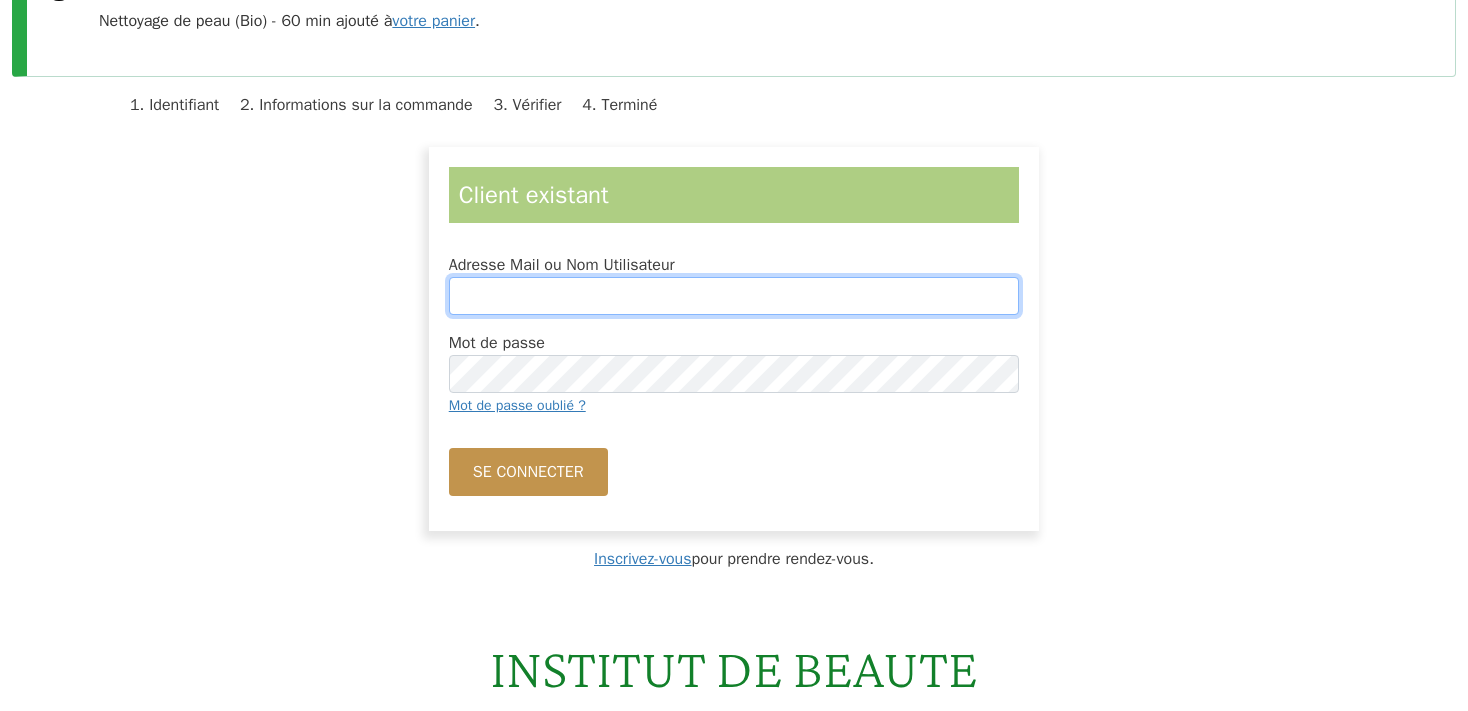 click on "Adresse Mail ou Nom Utilisateur" at bounding box center (734, 296) 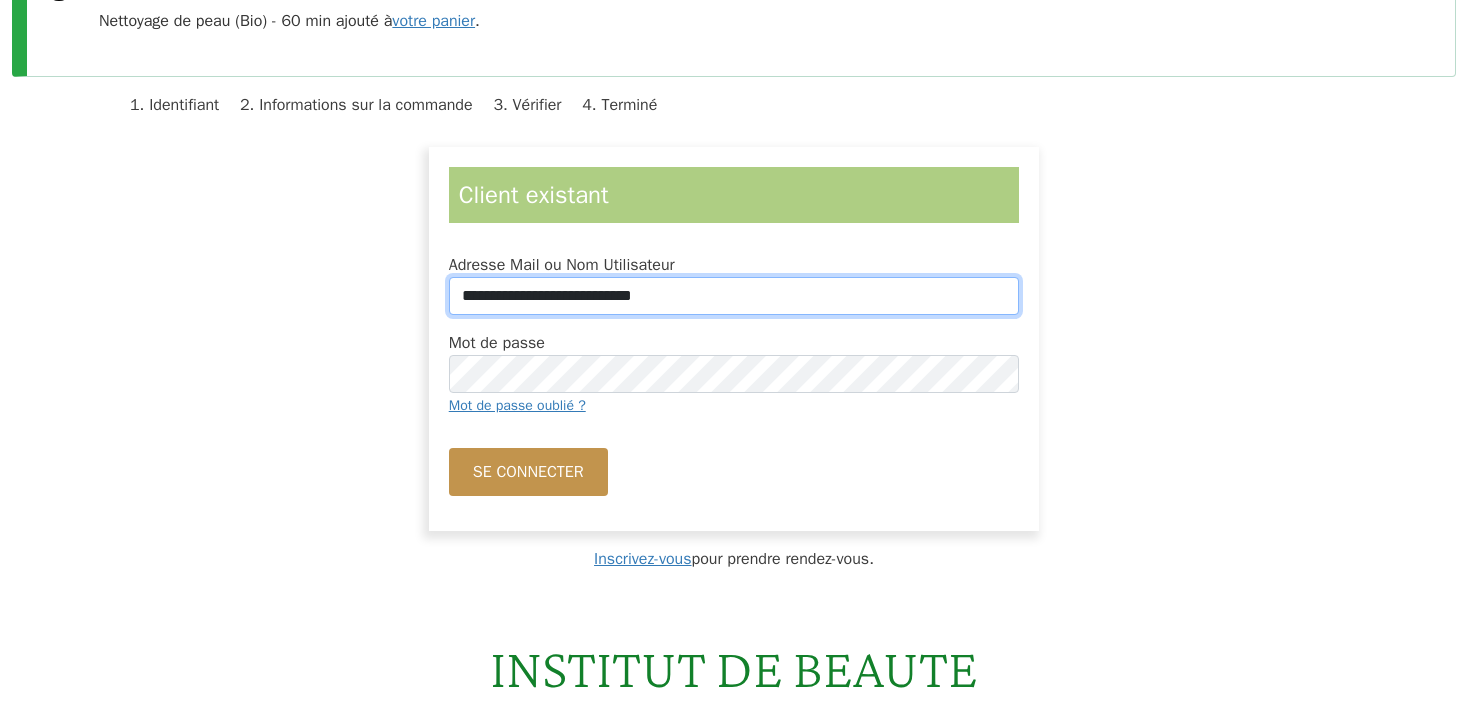 type on "**********" 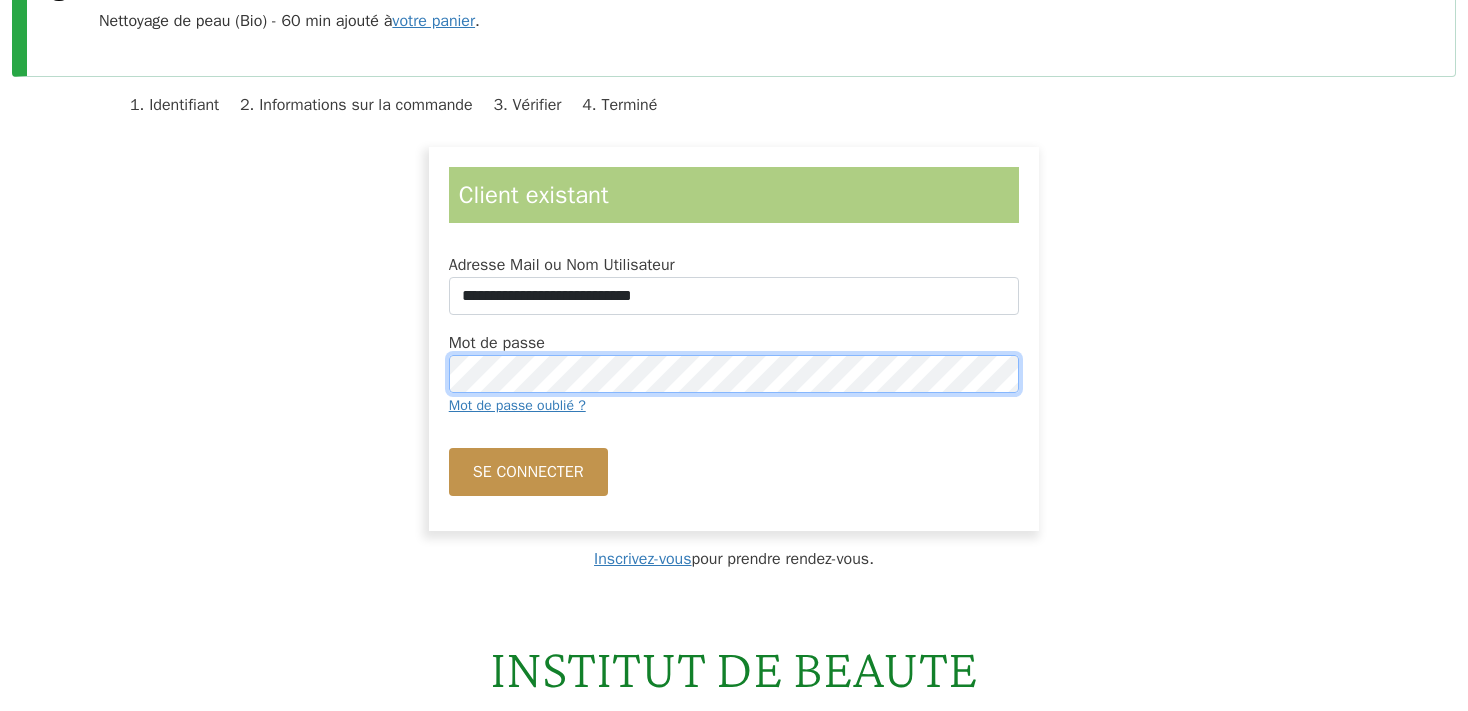 click on "Se connecter" at bounding box center [528, 472] 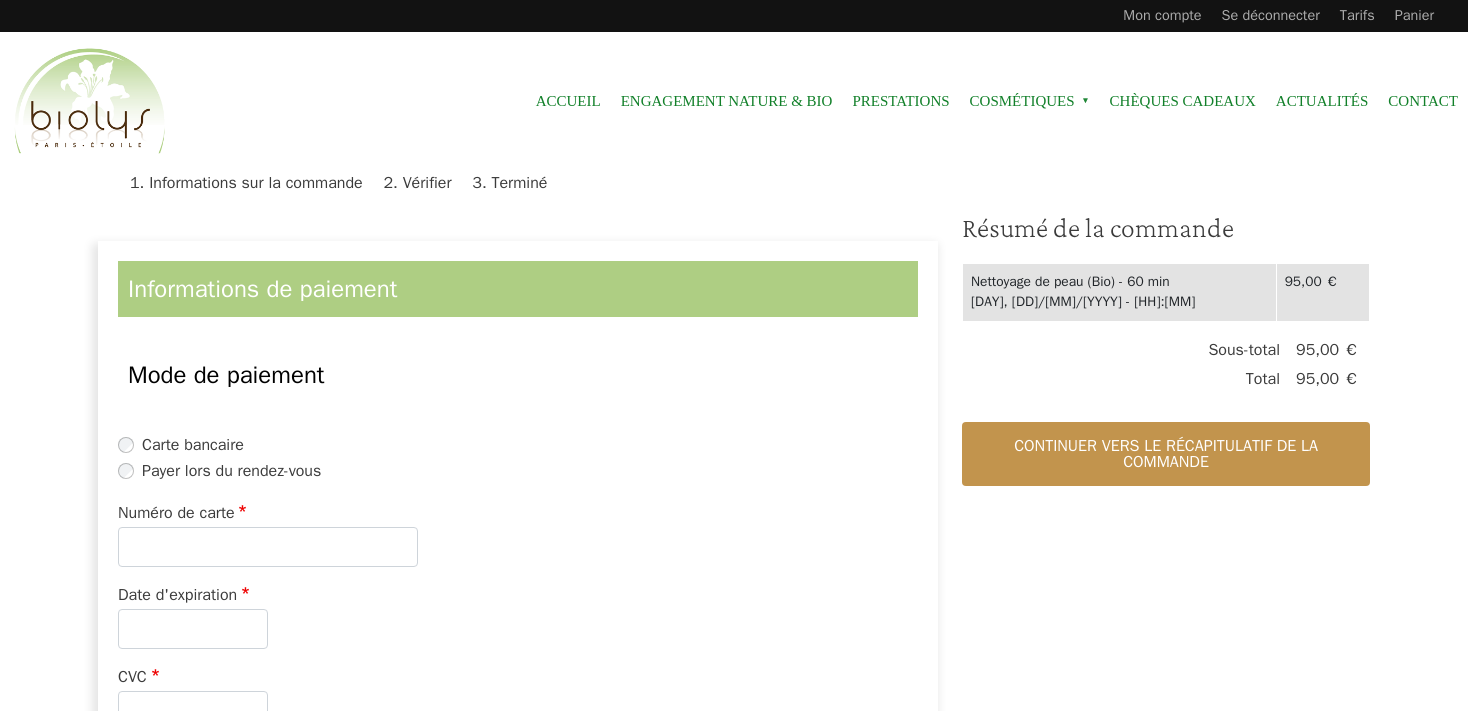 scroll, scrollTop: 0, scrollLeft: 0, axis: both 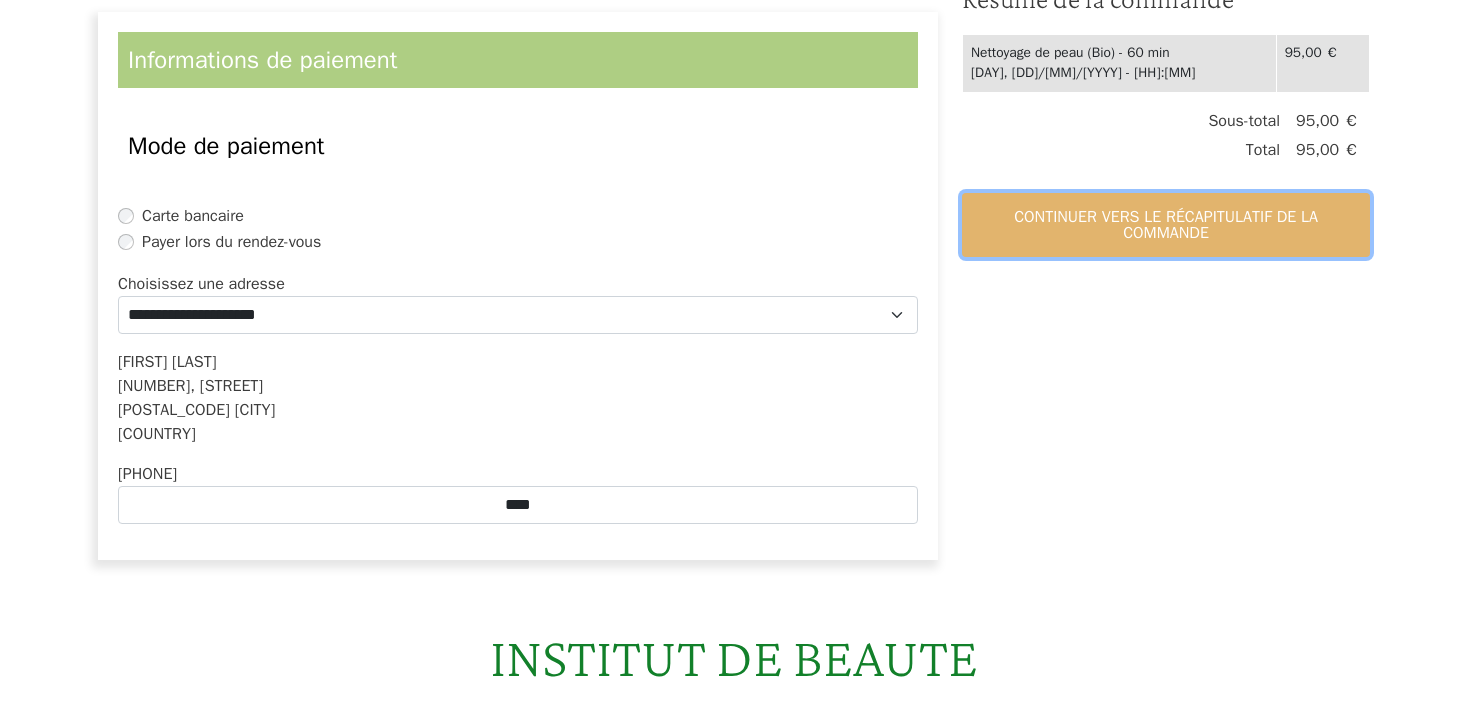 click on "Continuer vers le récapitulatif de la commande" at bounding box center [1166, 225] 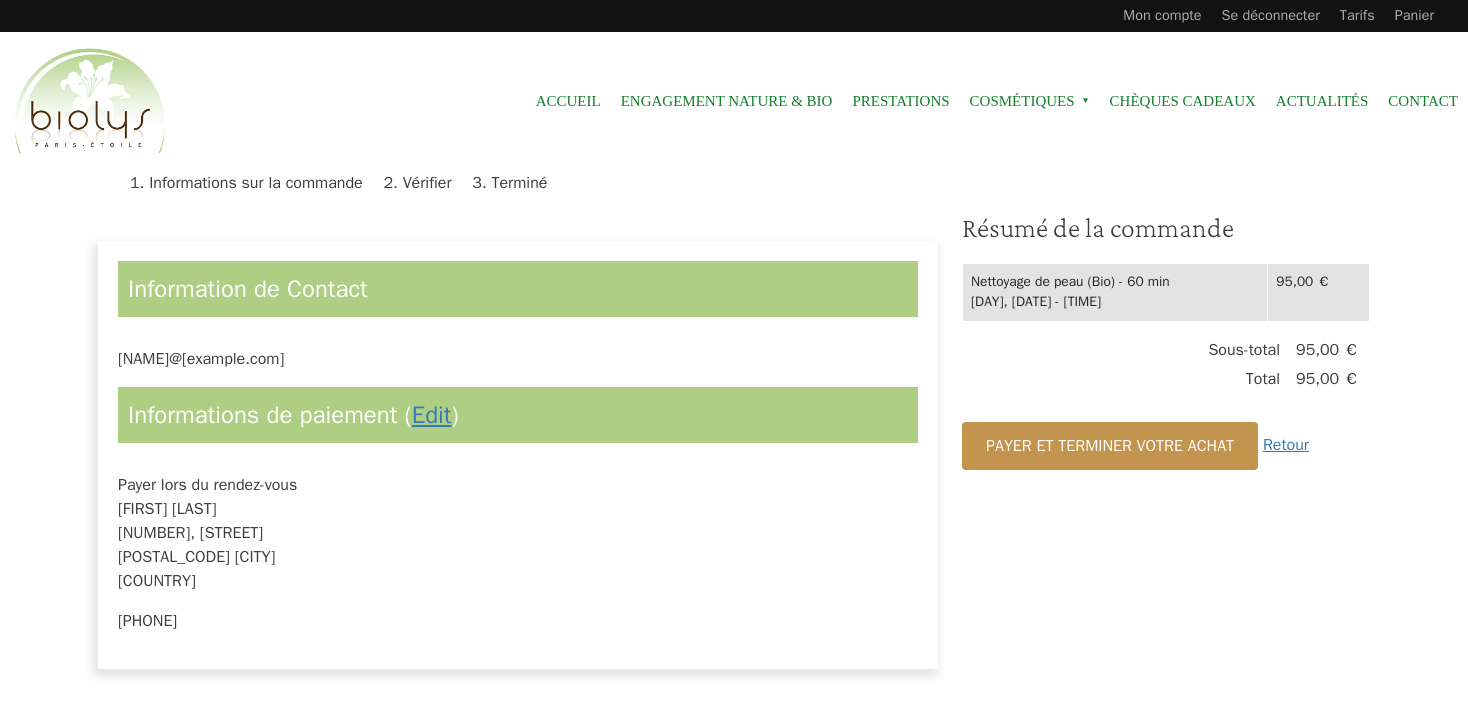 scroll, scrollTop: 0, scrollLeft: 0, axis: both 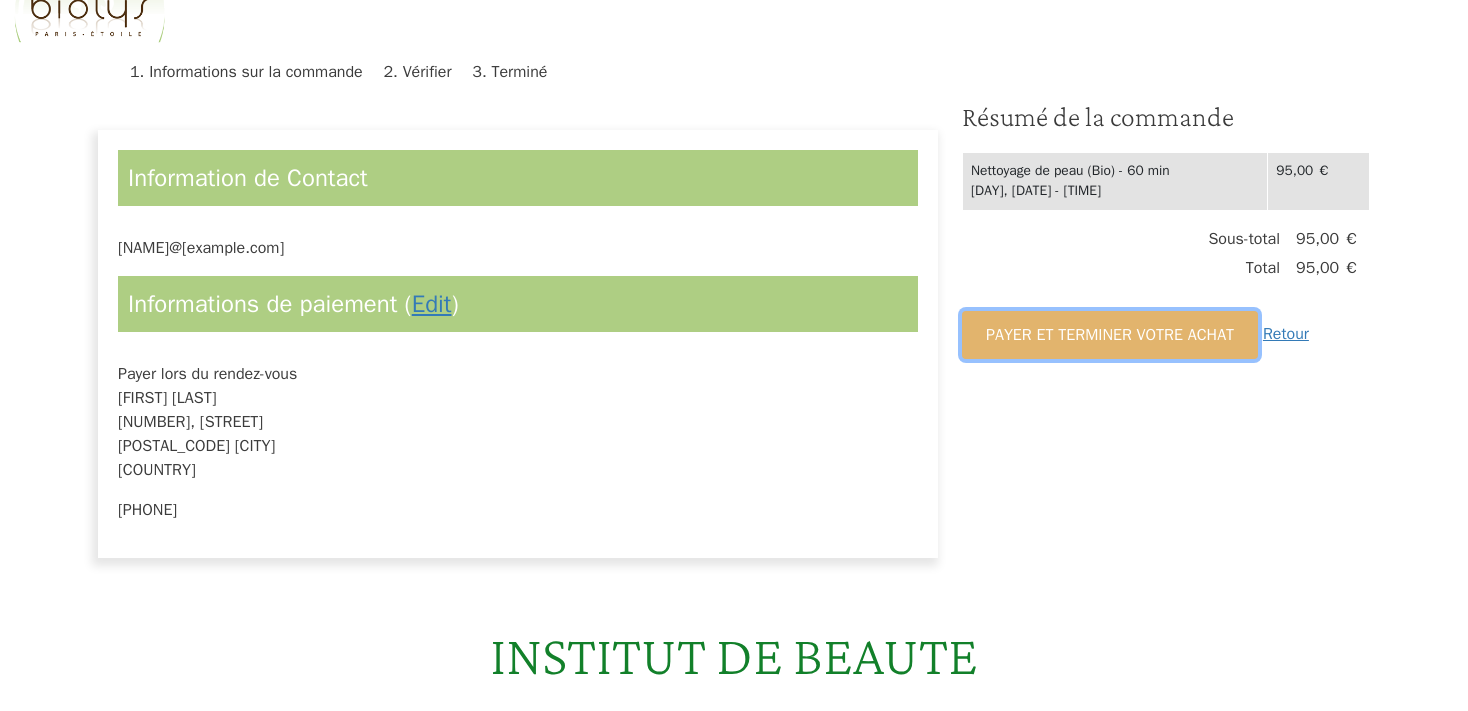 click on "Payer et terminer votre achat" at bounding box center [1110, 335] 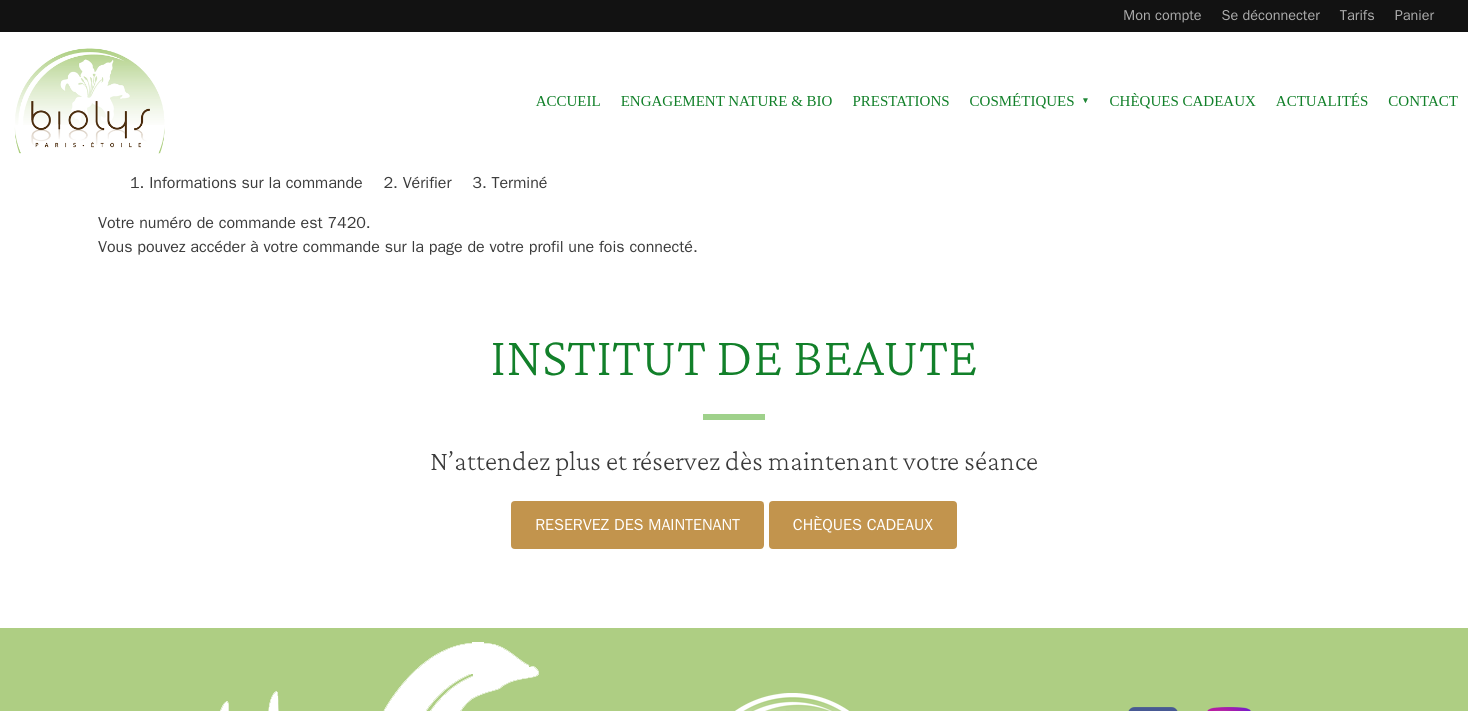 scroll, scrollTop: 0, scrollLeft: 0, axis: both 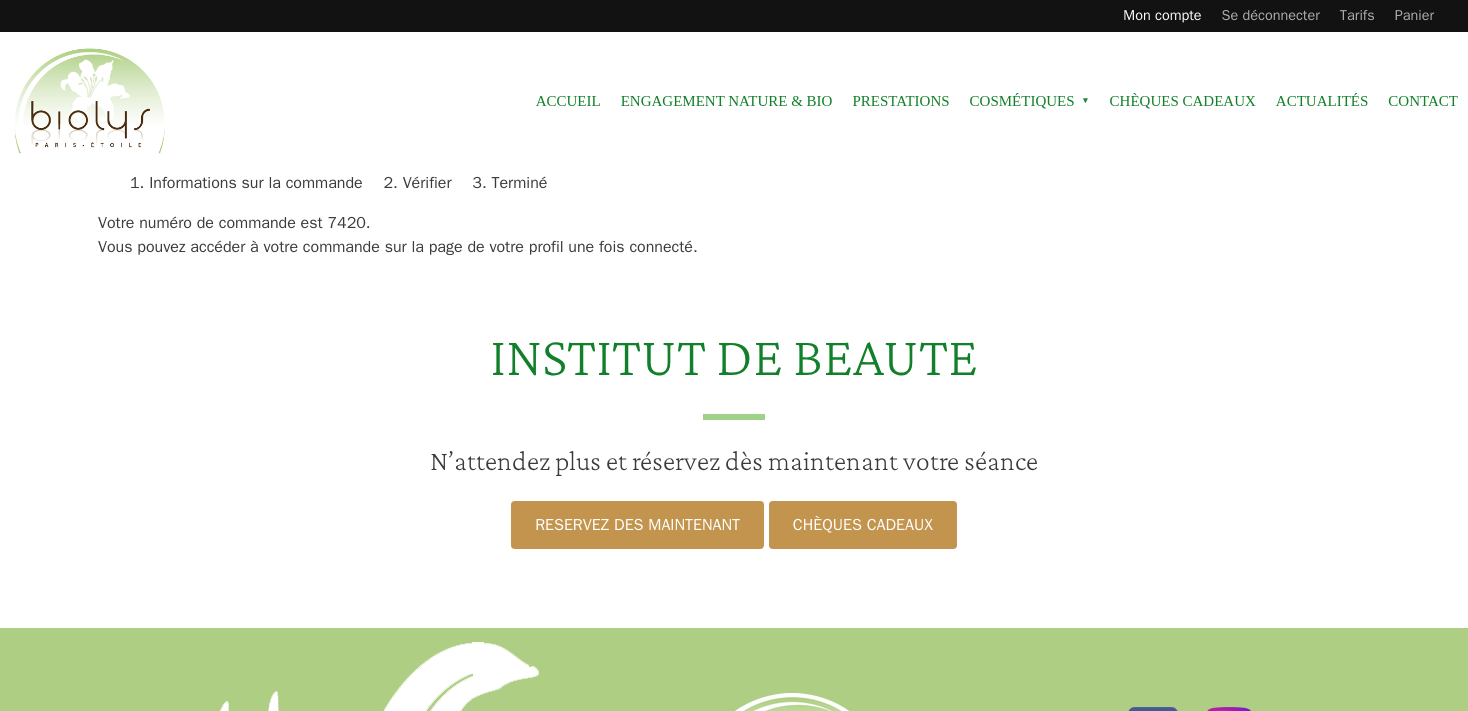 click on "Mon compte" at bounding box center [1162, 16] 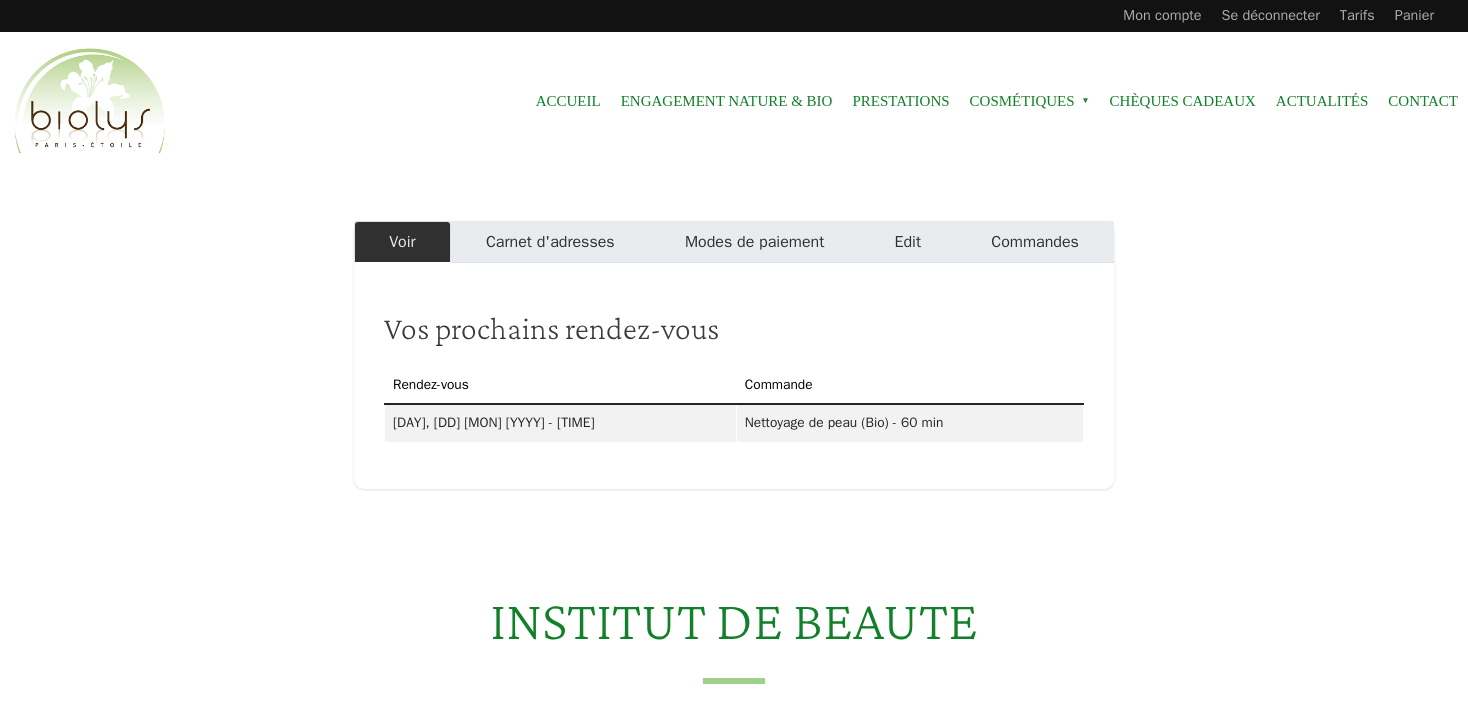 scroll, scrollTop: 0, scrollLeft: 0, axis: both 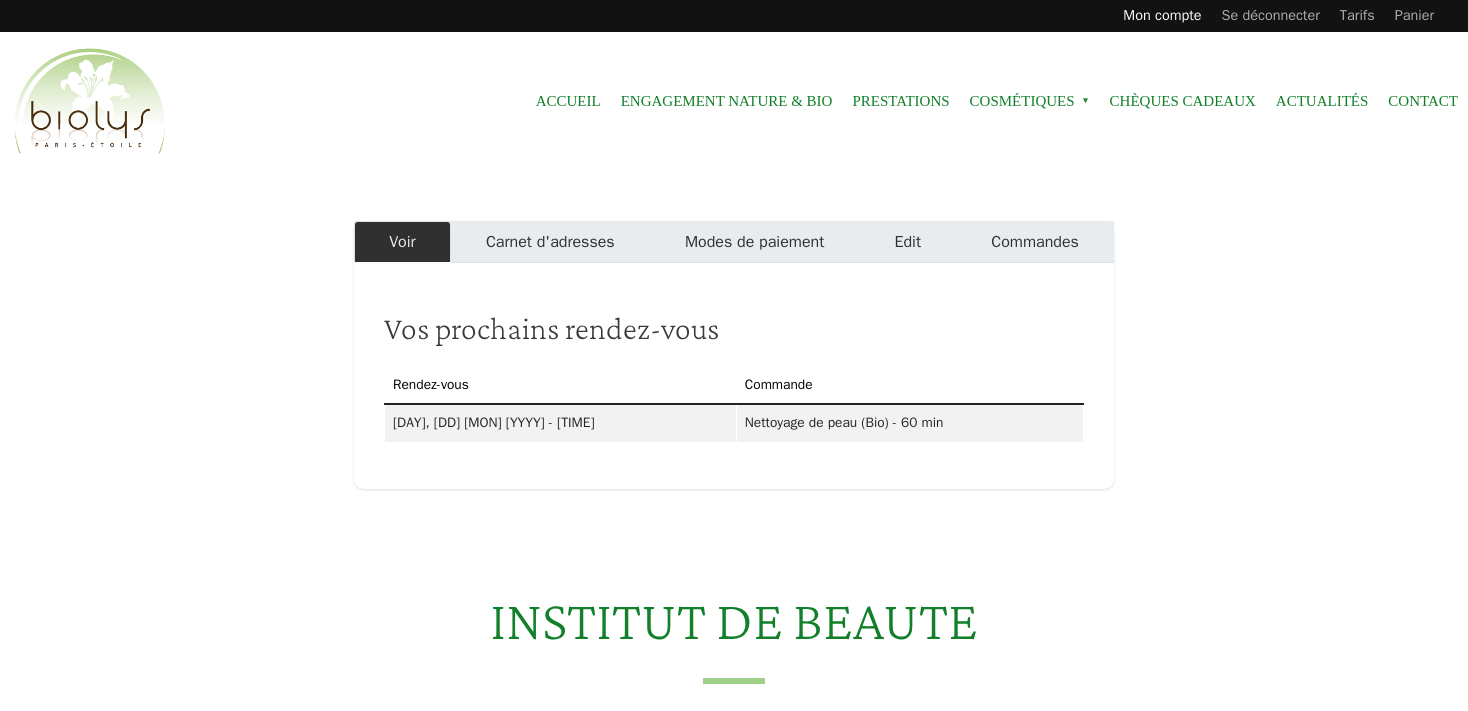 click on "Mon compte" at bounding box center (1162, 16) 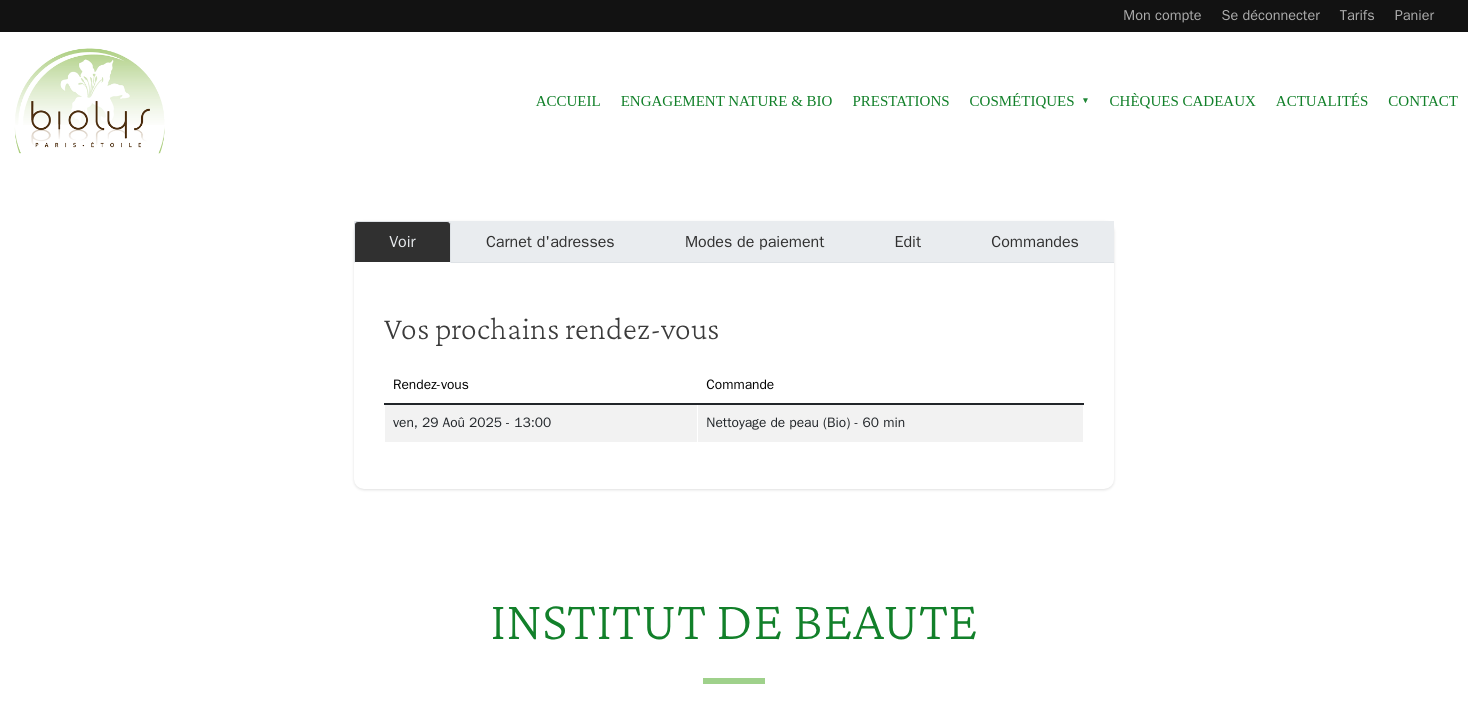 scroll, scrollTop: 0, scrollLeft: 0, axis: both 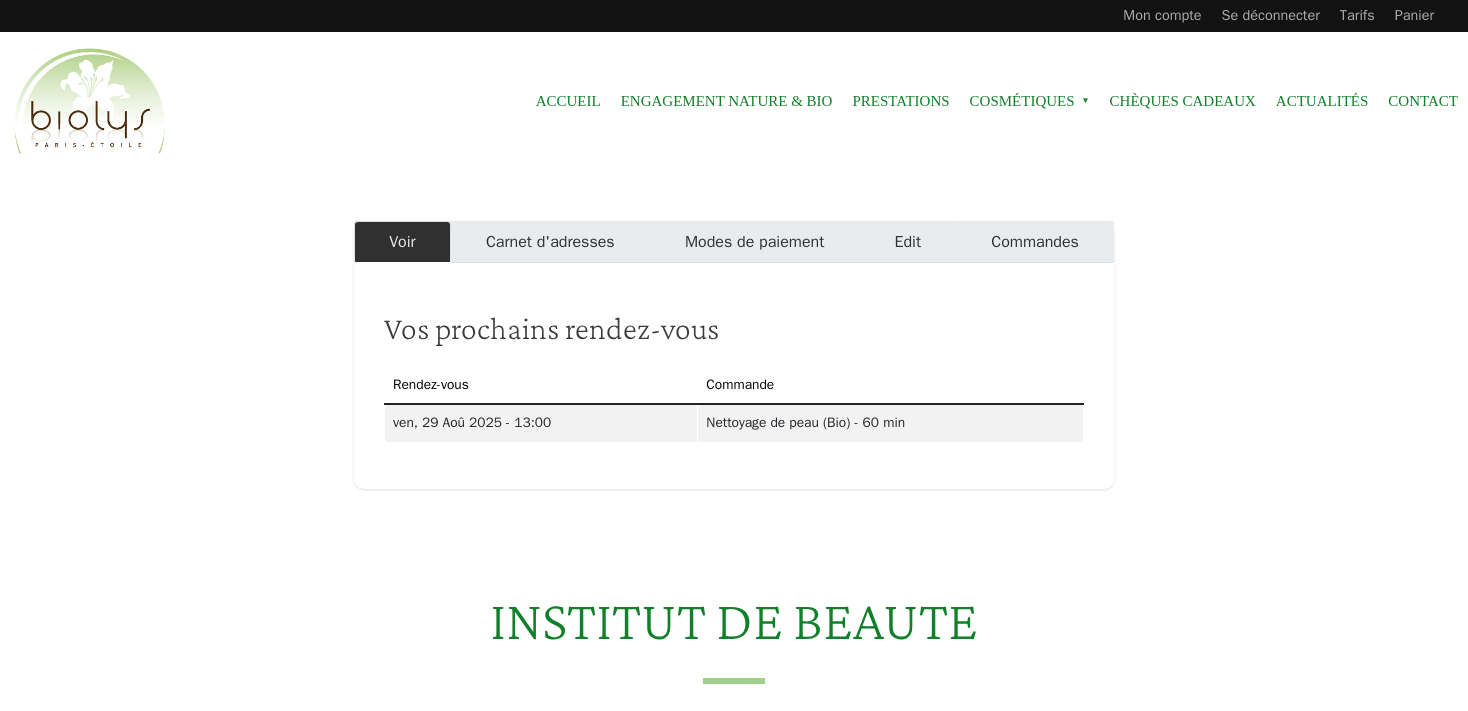 click on "Commandes" at bounding box center (1035, 242) 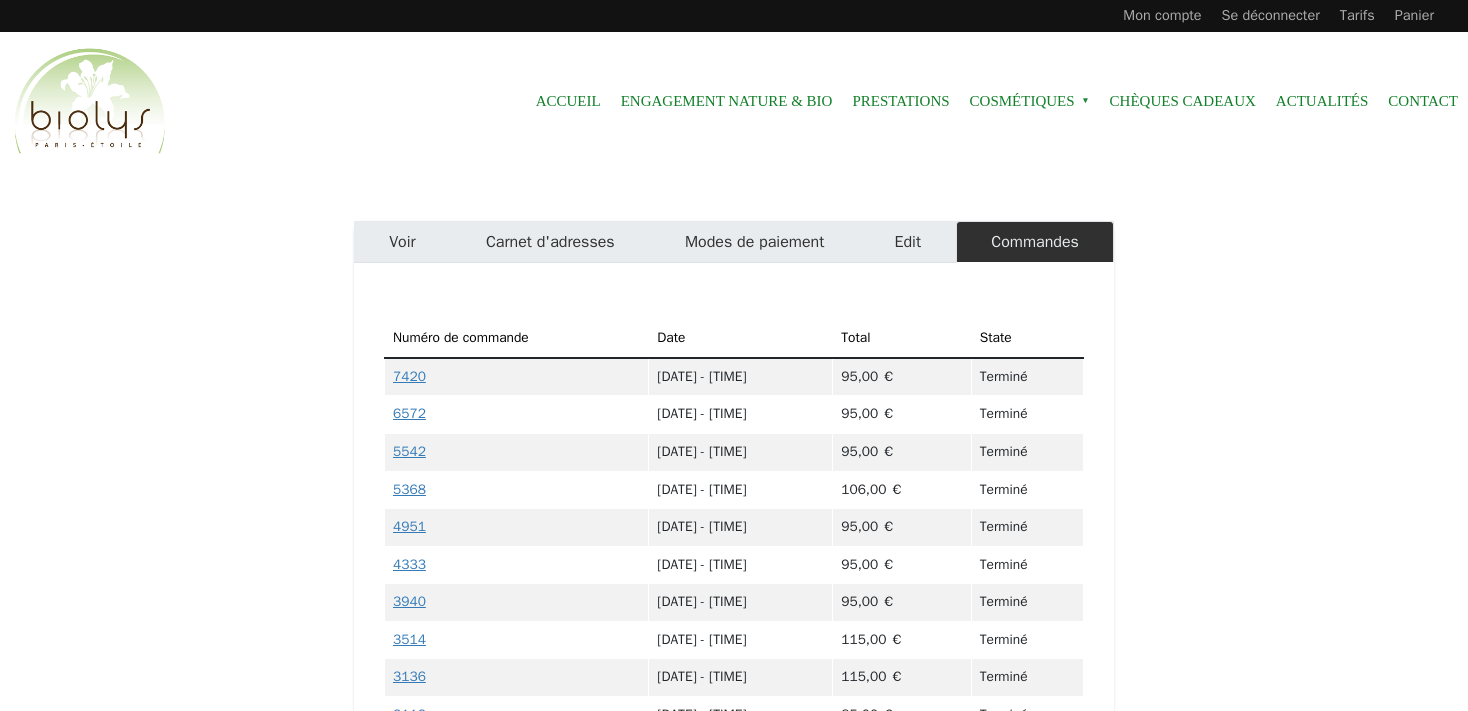 scroll, scrollTop: 0, scrollLeft: 0, axis: both 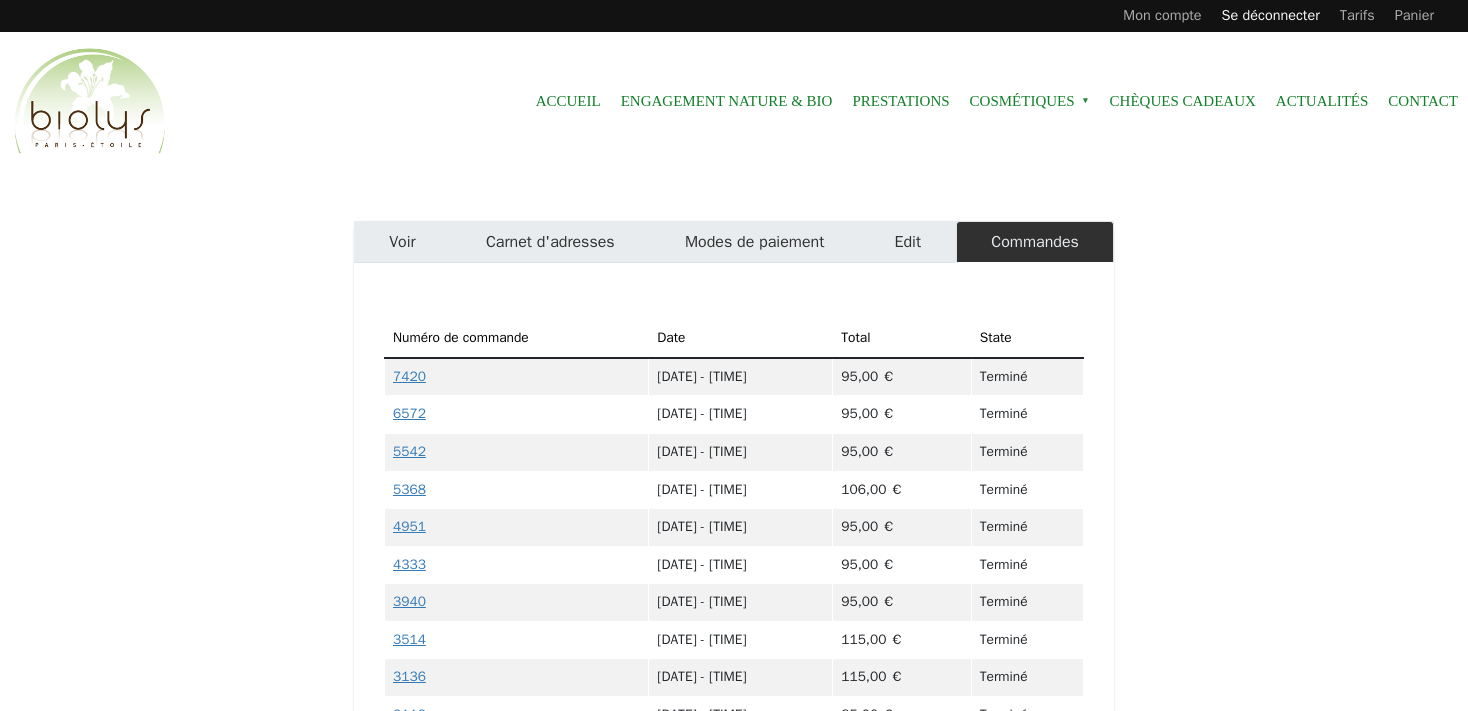 click on "Se déconnecter" at bounding box center (1271, 16) 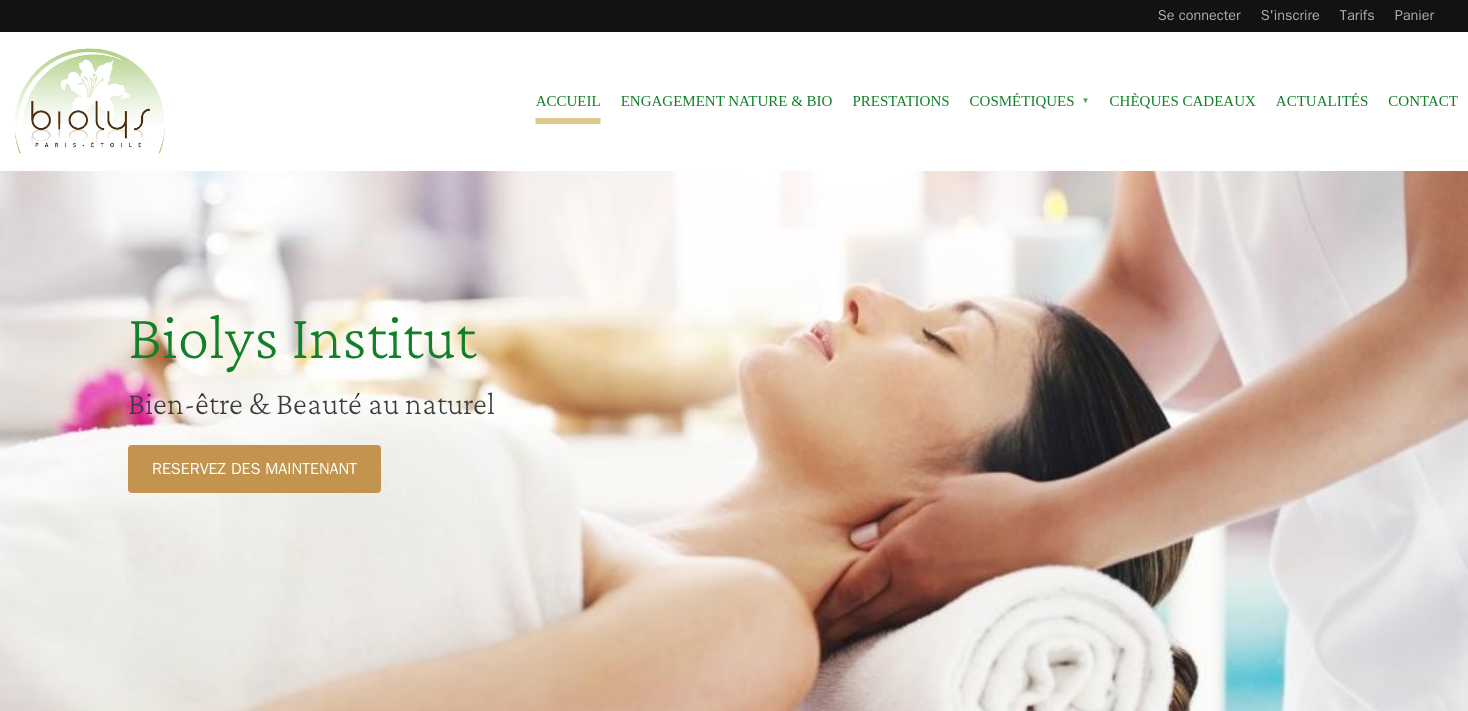 scroll, scrollTop: 0, scrollLeft: 0, axis: both 